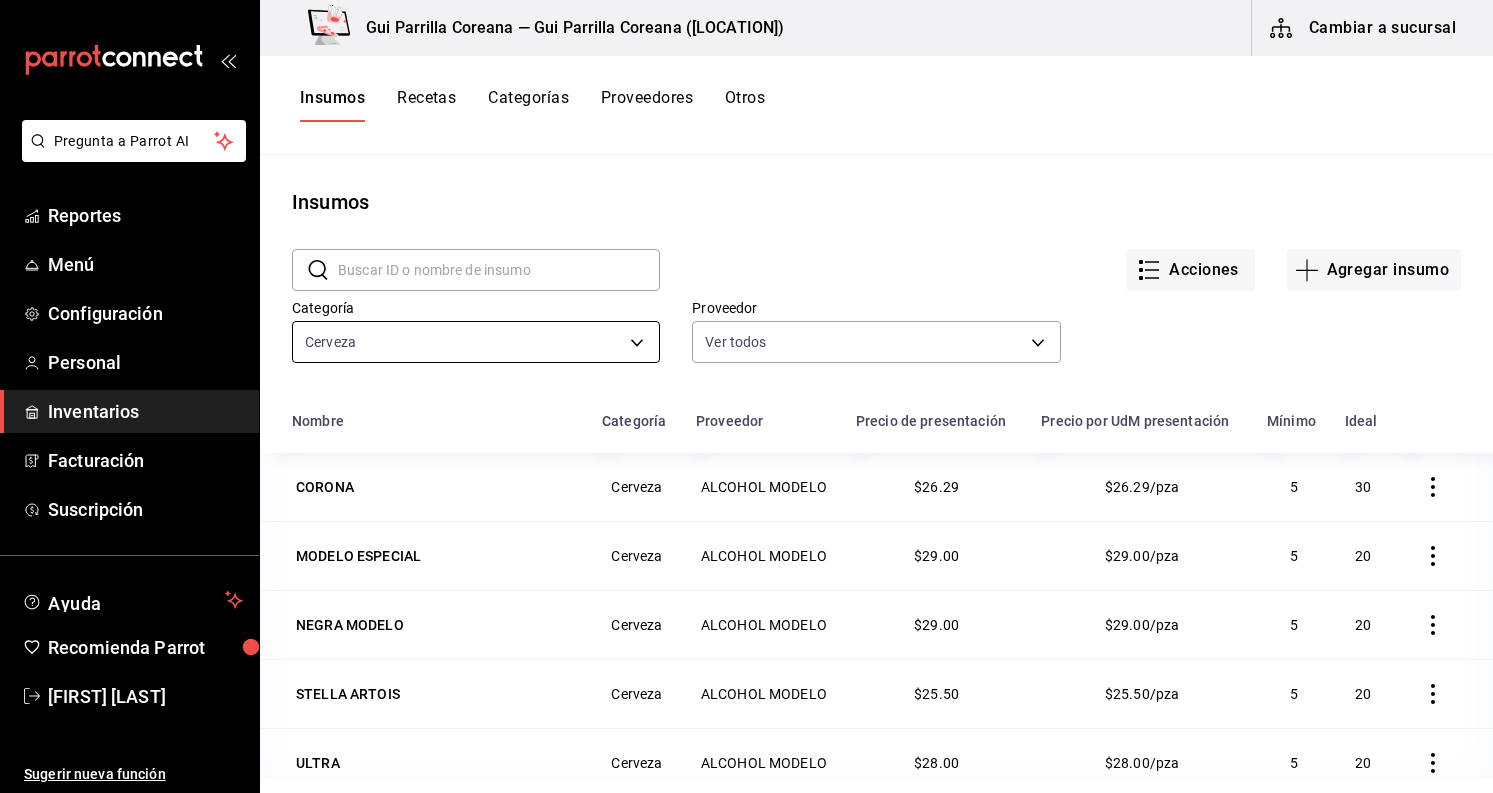 scroll, scrollTop: 0, scrollLeft: 0, axis: both 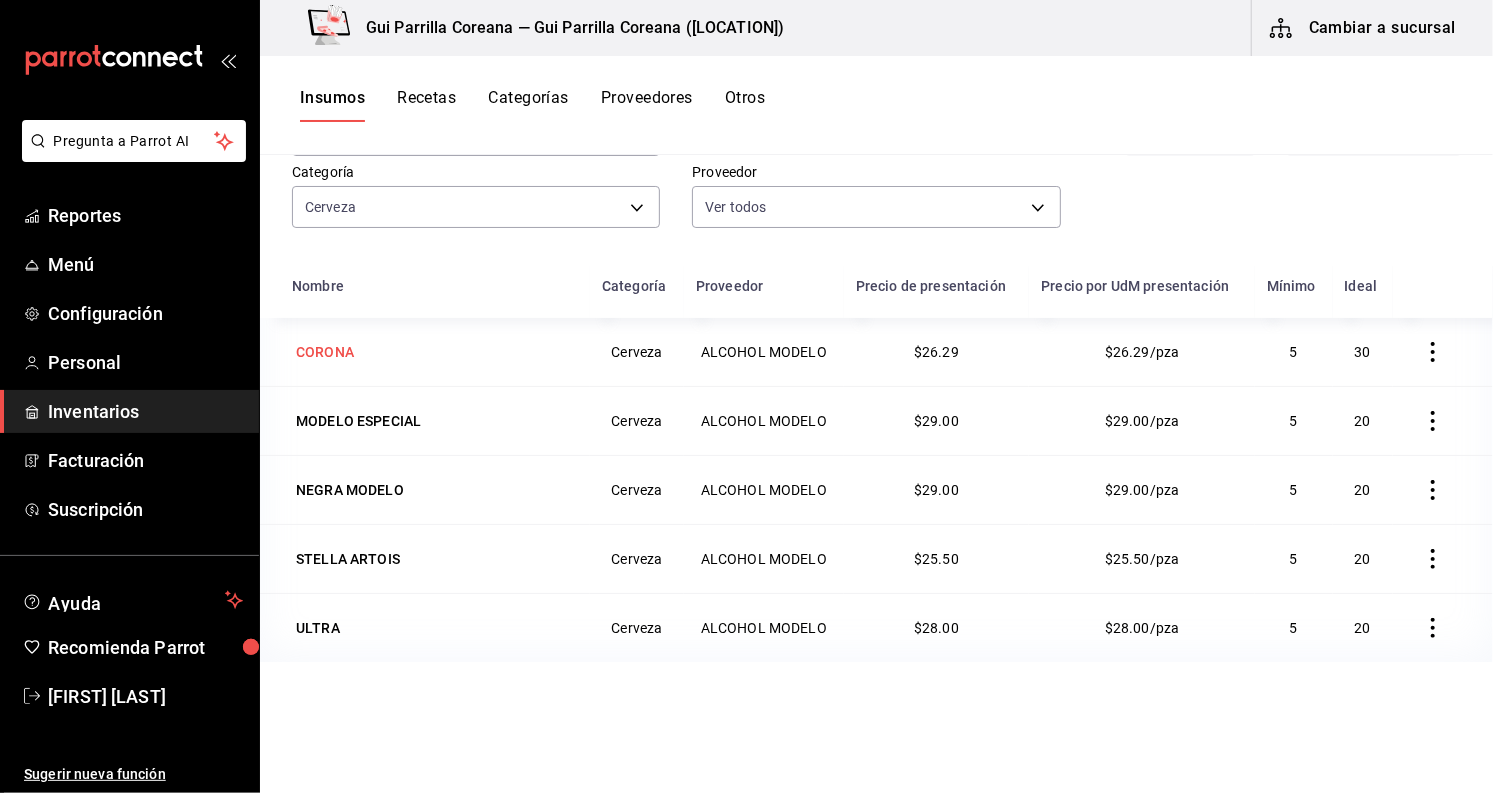 click on "CORONA" at bounding box center [325, 352] 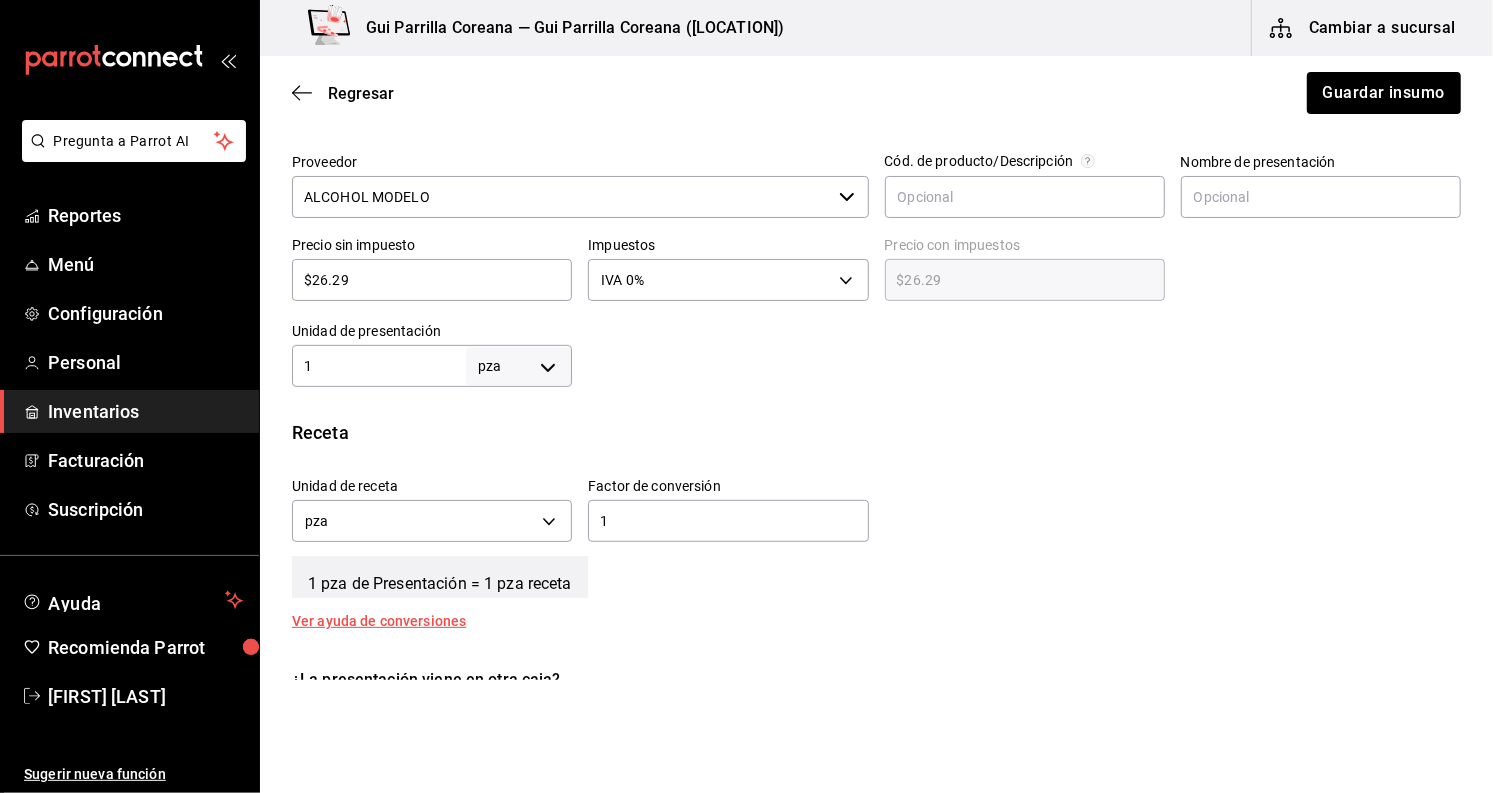 scroll, scrollTop: 555, scrollLeft: 0, axis: vertical 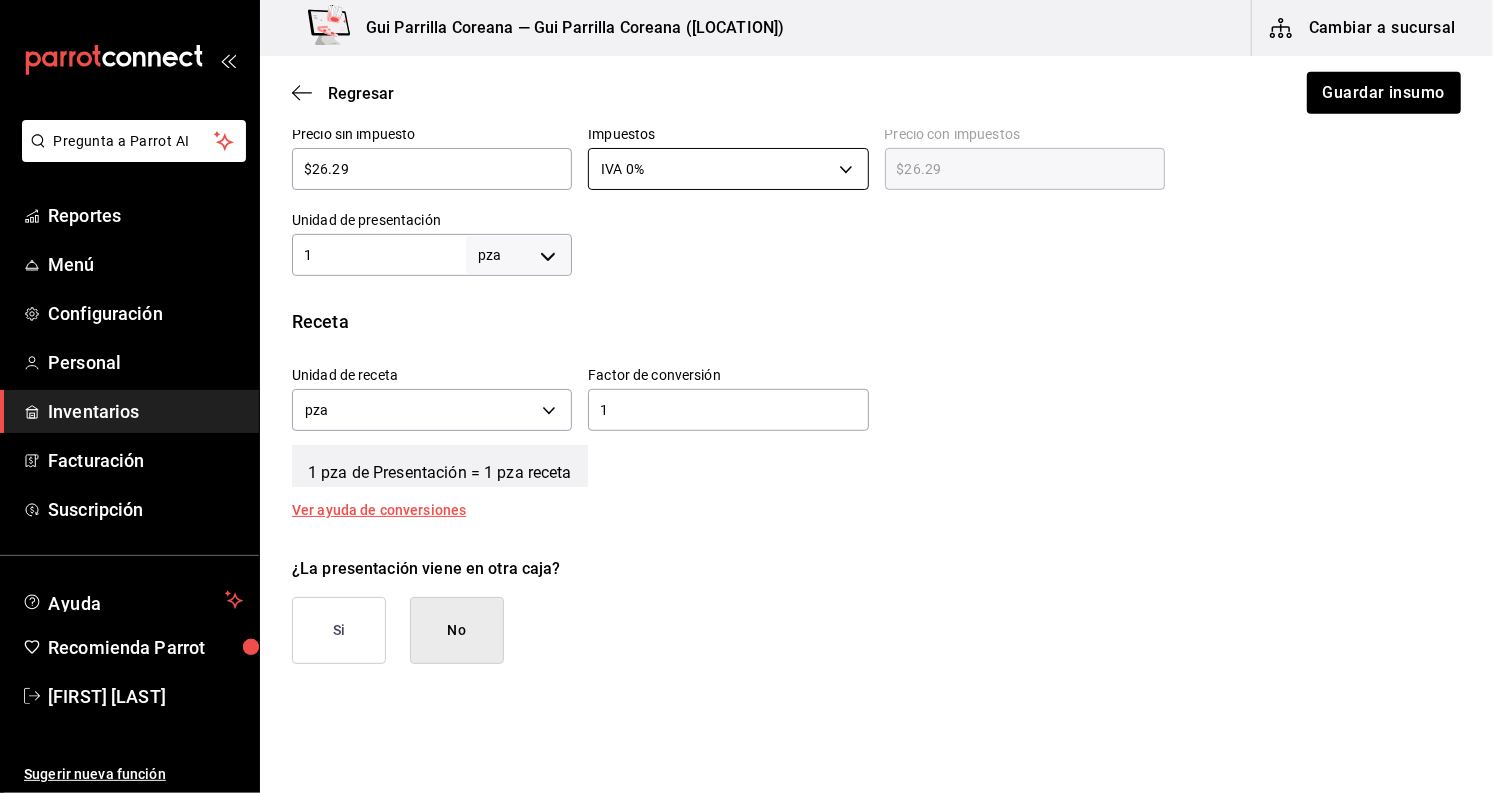 click on "Pregunta a Parrot AI Reportes   Menú   Configuración   Personal   Inventarios   Facturación   Suscripción   Ayuda Recomienda Parrot   [FIRST] [LAST]   Sugerir nueva función   Gui Parrilla Coreana — Gui Parrilla Coreana ([LOCATION]) Cambiar a sucursal Regresar Guardar insumo Insumo IN-1710864819129 Nombre CORONA Categoría de inventario Cerveza ​ Mínimo 5 ​ Ideal 30 ​ Insumo de producción Este insumo se produce con una receta de producción Presentación Proveedor ALCOHOL MODELO ​ Cód. de producto/Descripción Nombre de presentación Precio sin impuesto $26.29 ​ Impuestos IVA 0% IVA_0 Precio con impuestos $26.29 ​ Unidad de presentación 1 pza UNIT ​ Receta Unidad de receta pza UNIT Factor de conversión 1 ​ 1 pza de Presentación = 1 pza receta Ver ayuda de conversiones ¿La presentación  viene en otra caja? Si No Unidades de conteo pza Presentación (1 pza) ; GANA 1 MES GRATIS EN TU SUSCRIPCIÓN AQUÍ Pregunta a Parrot AI Reportes   Menú   Configuración   Personal   Inventarios" at bounding box center (746, 340) 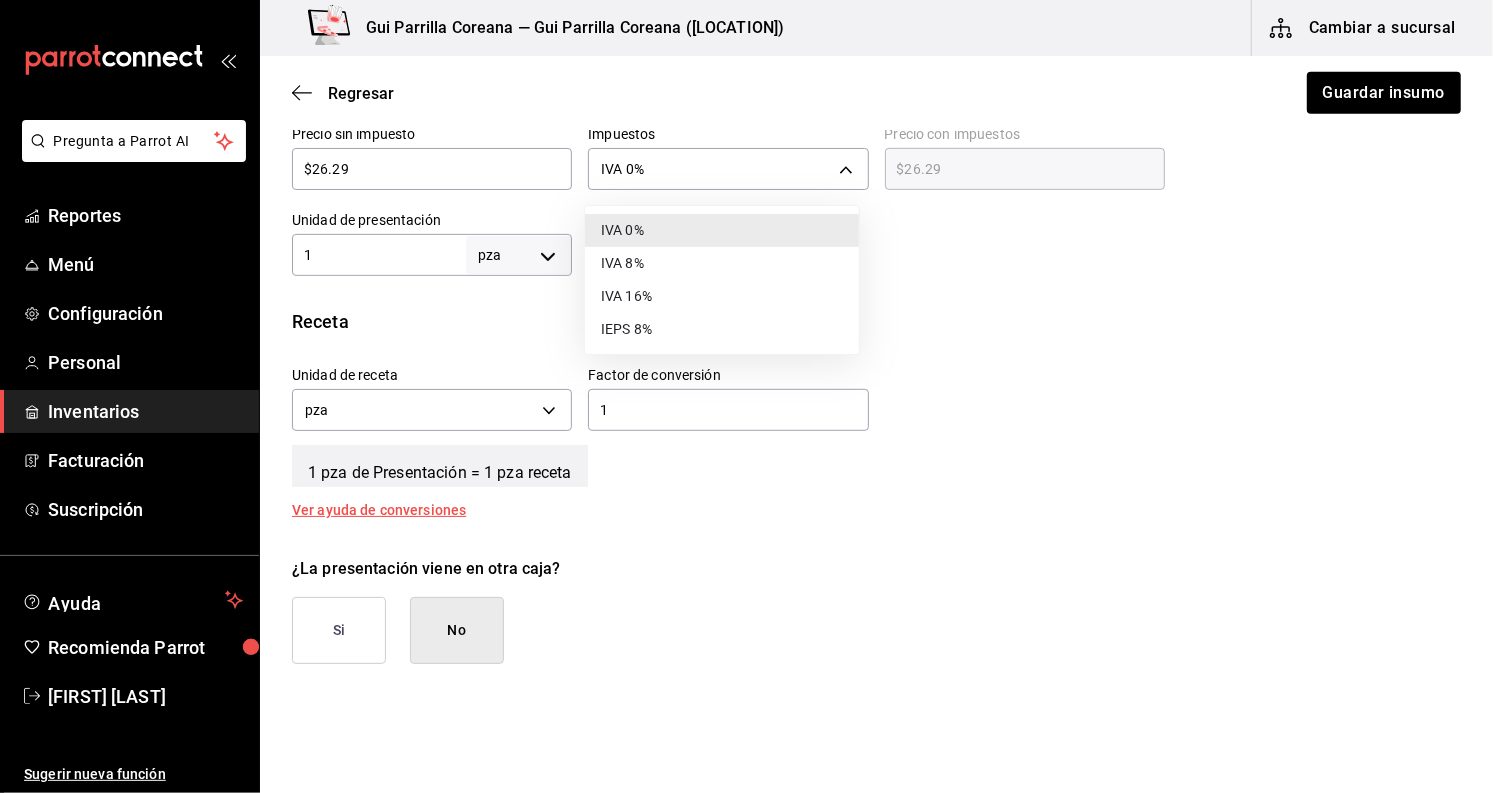 click on "IVA 16%" at bounding box center [722, 296] 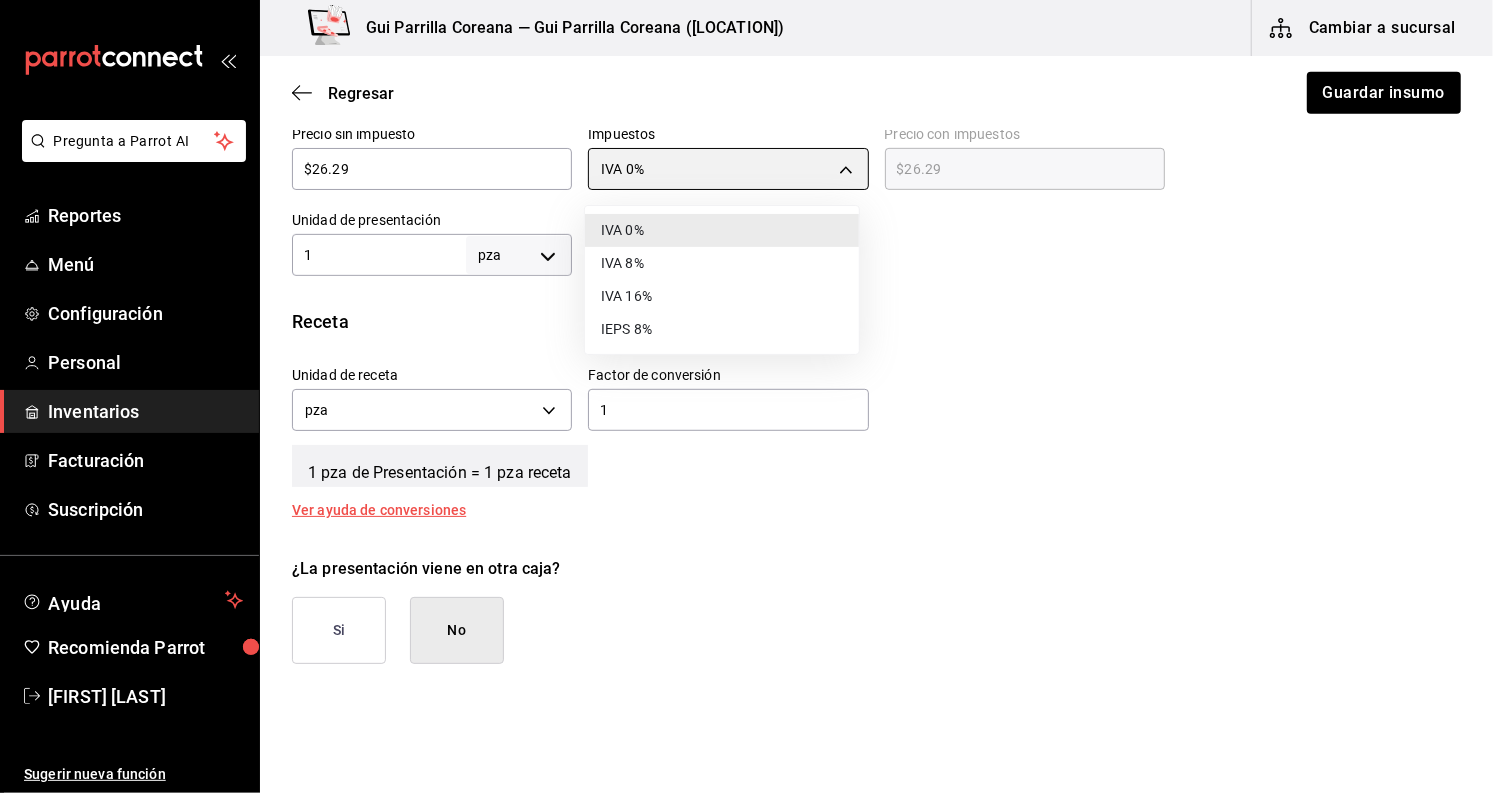 type on "IVA_16" 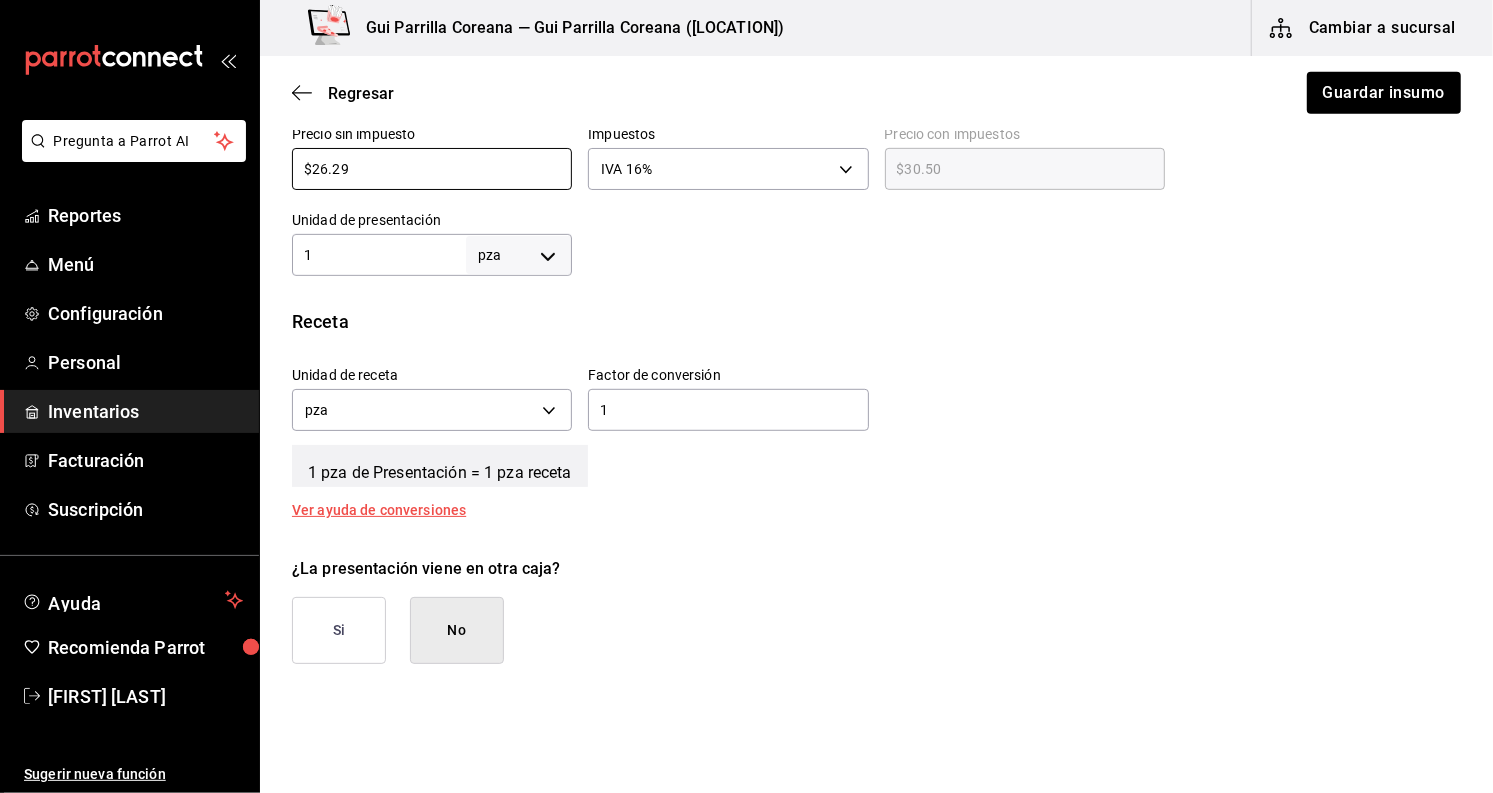 drag, startPoint x: 394, startPoint y: 163, endPoint x: 258, endPoint y: 157, distance: 136.1323 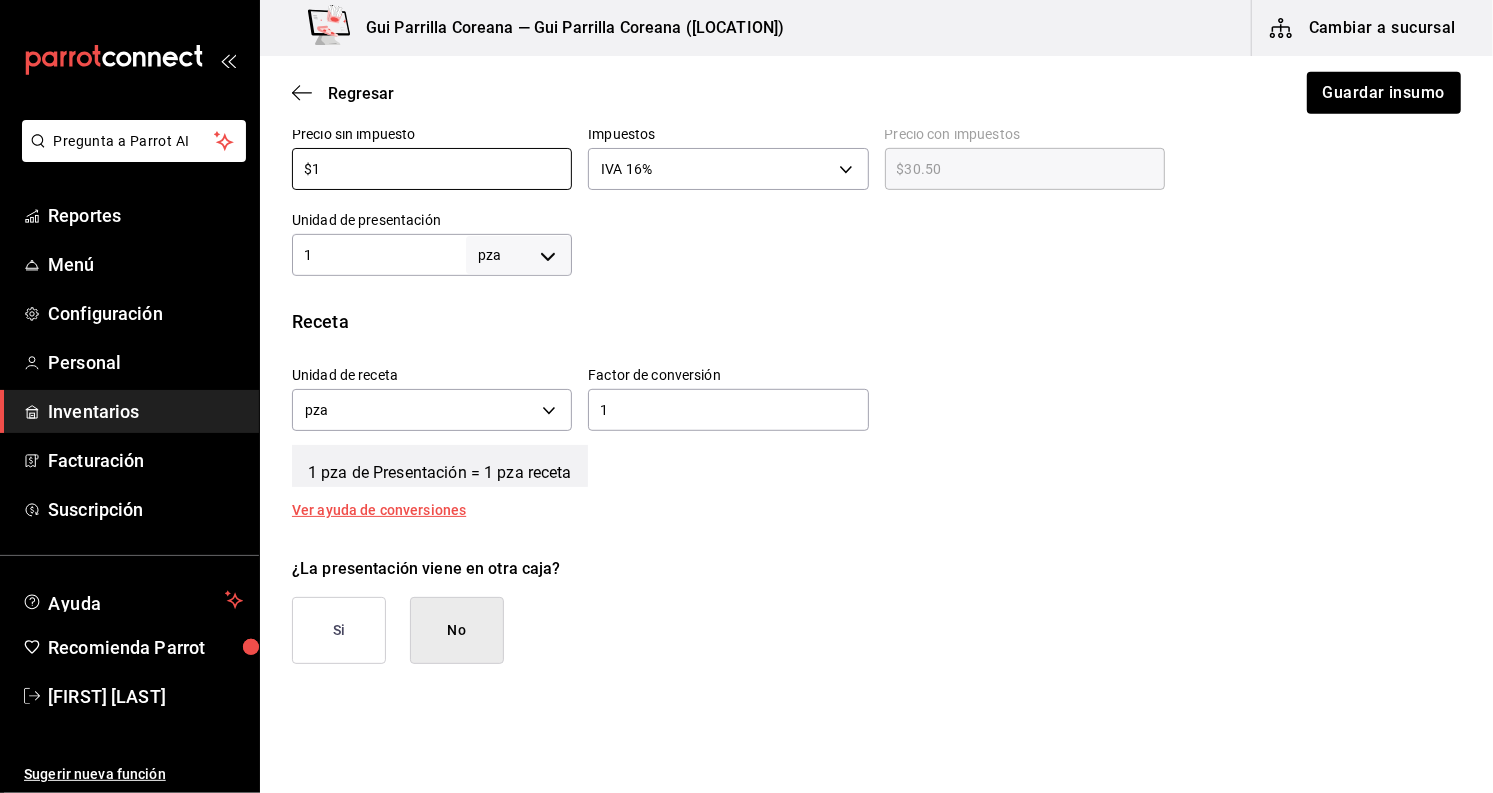 type on "$1.16" 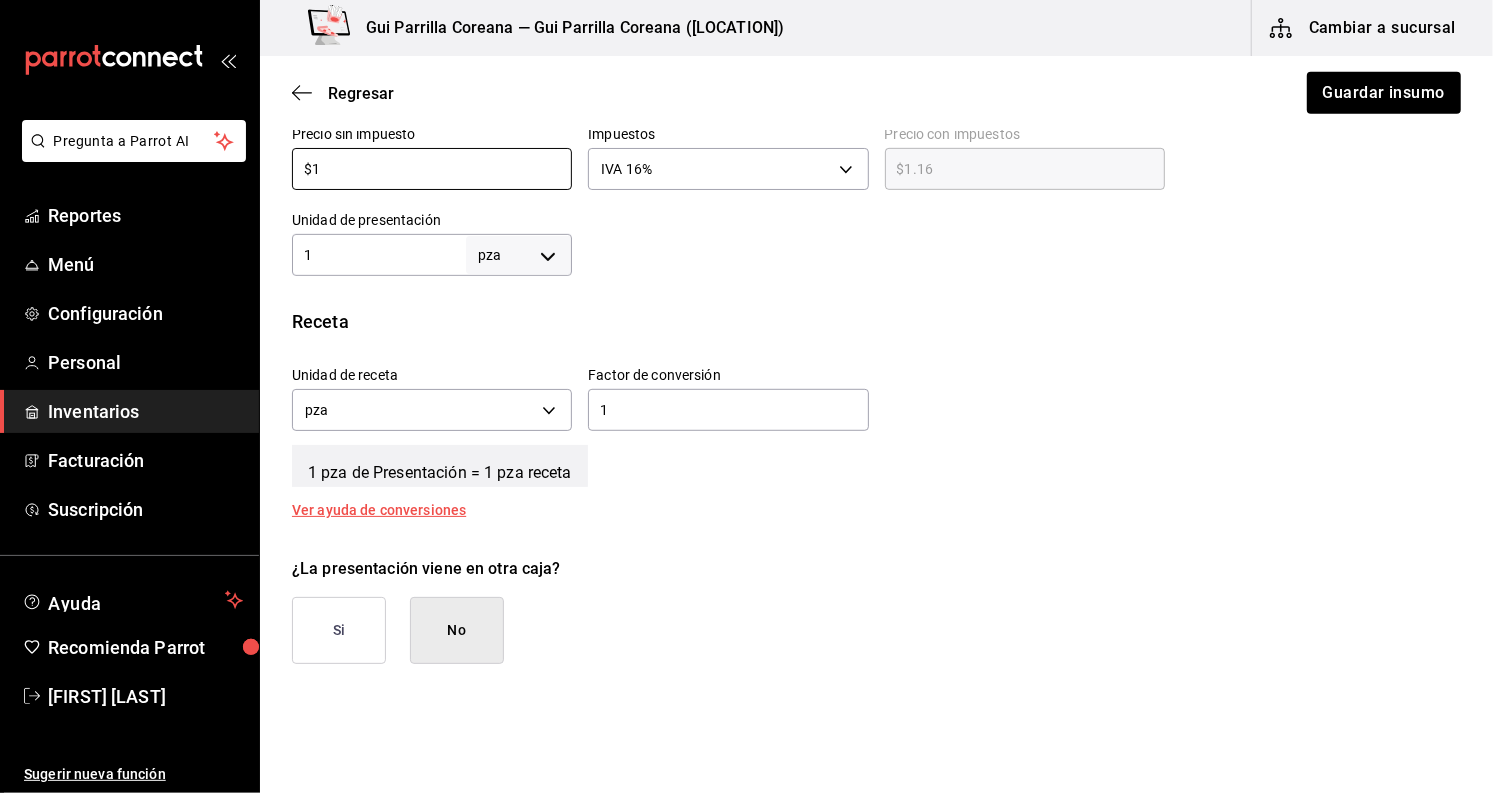 type on "$17" 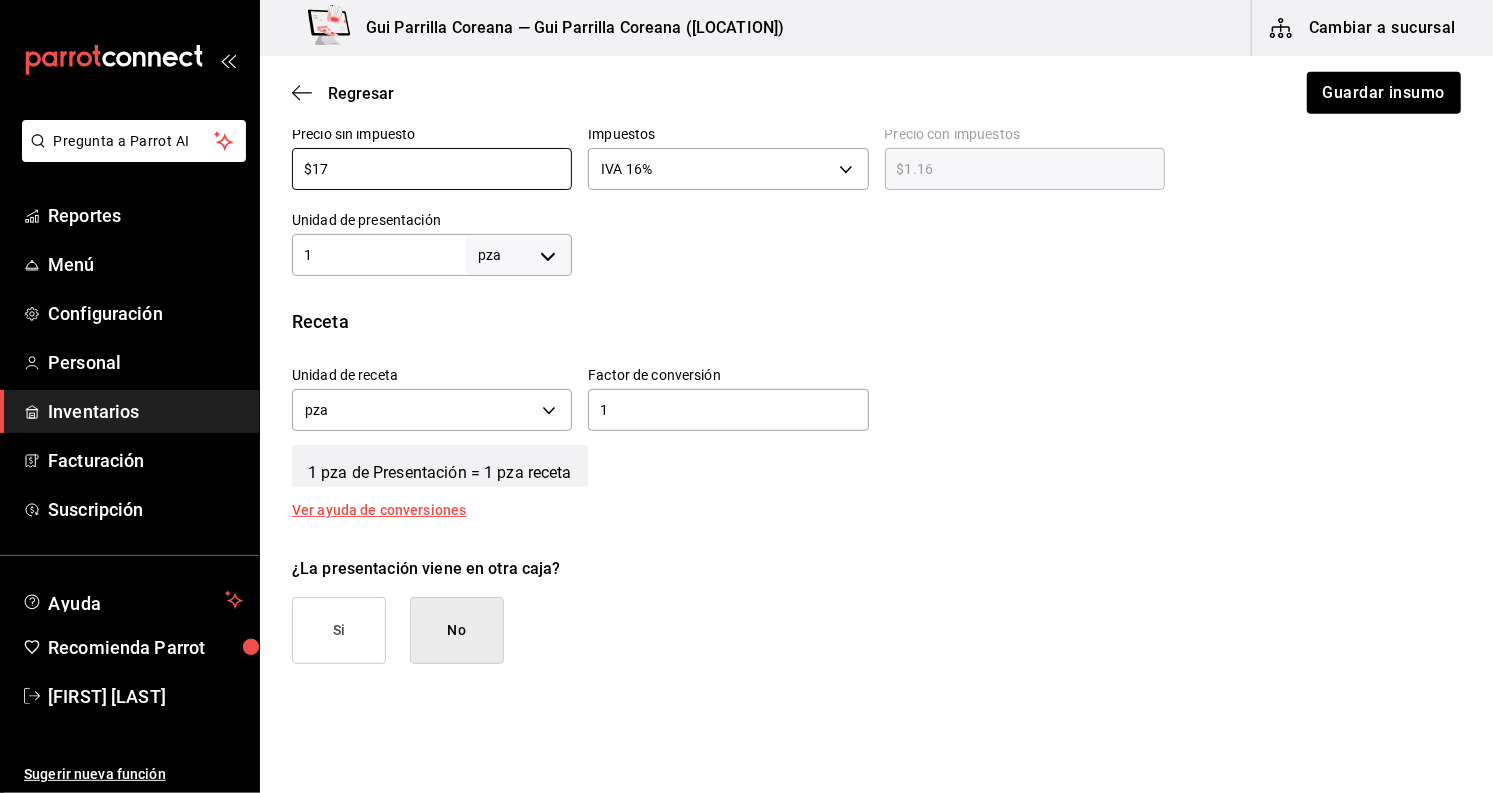 type on "$19.72" 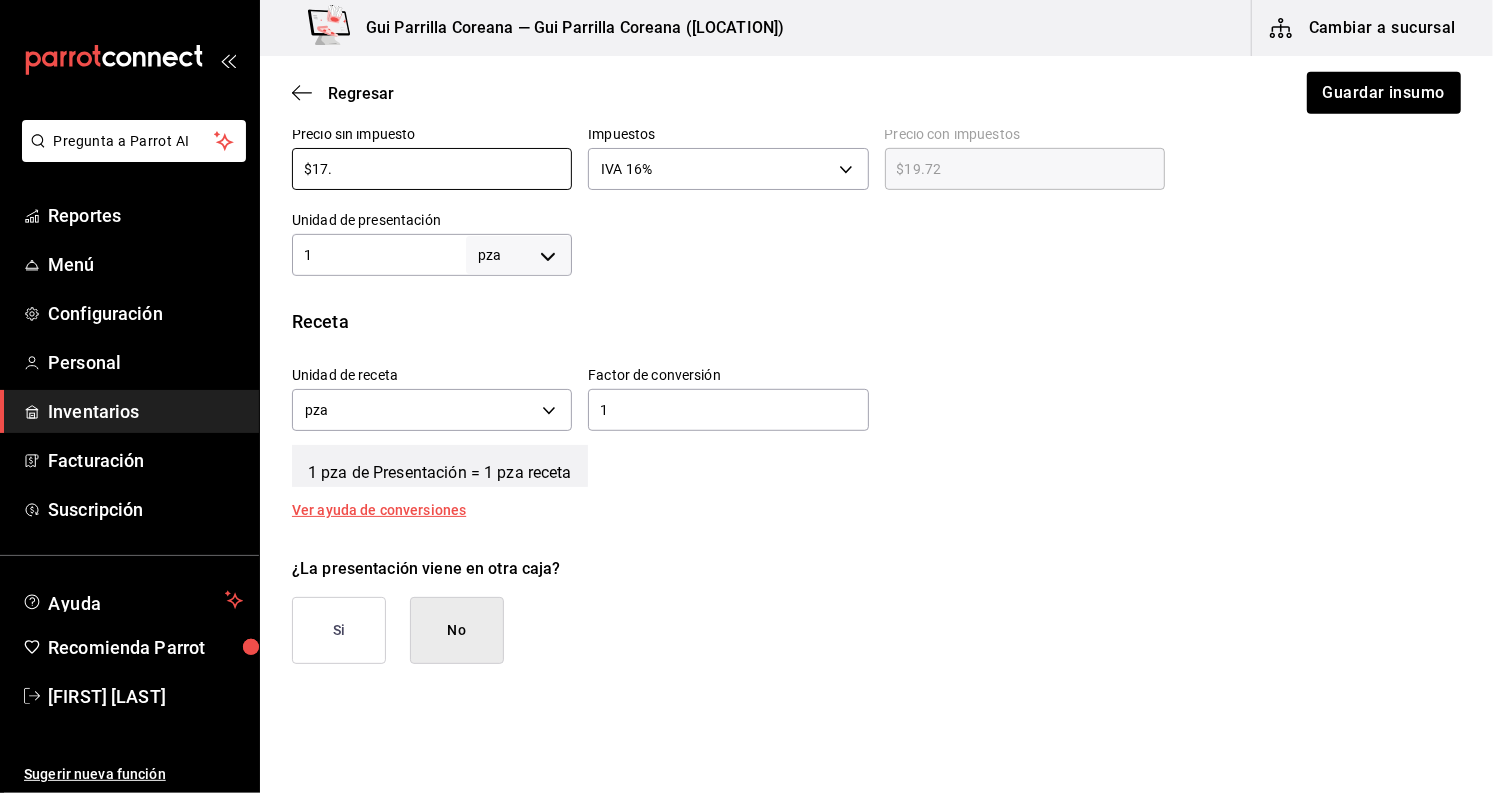 type on "$17.9" 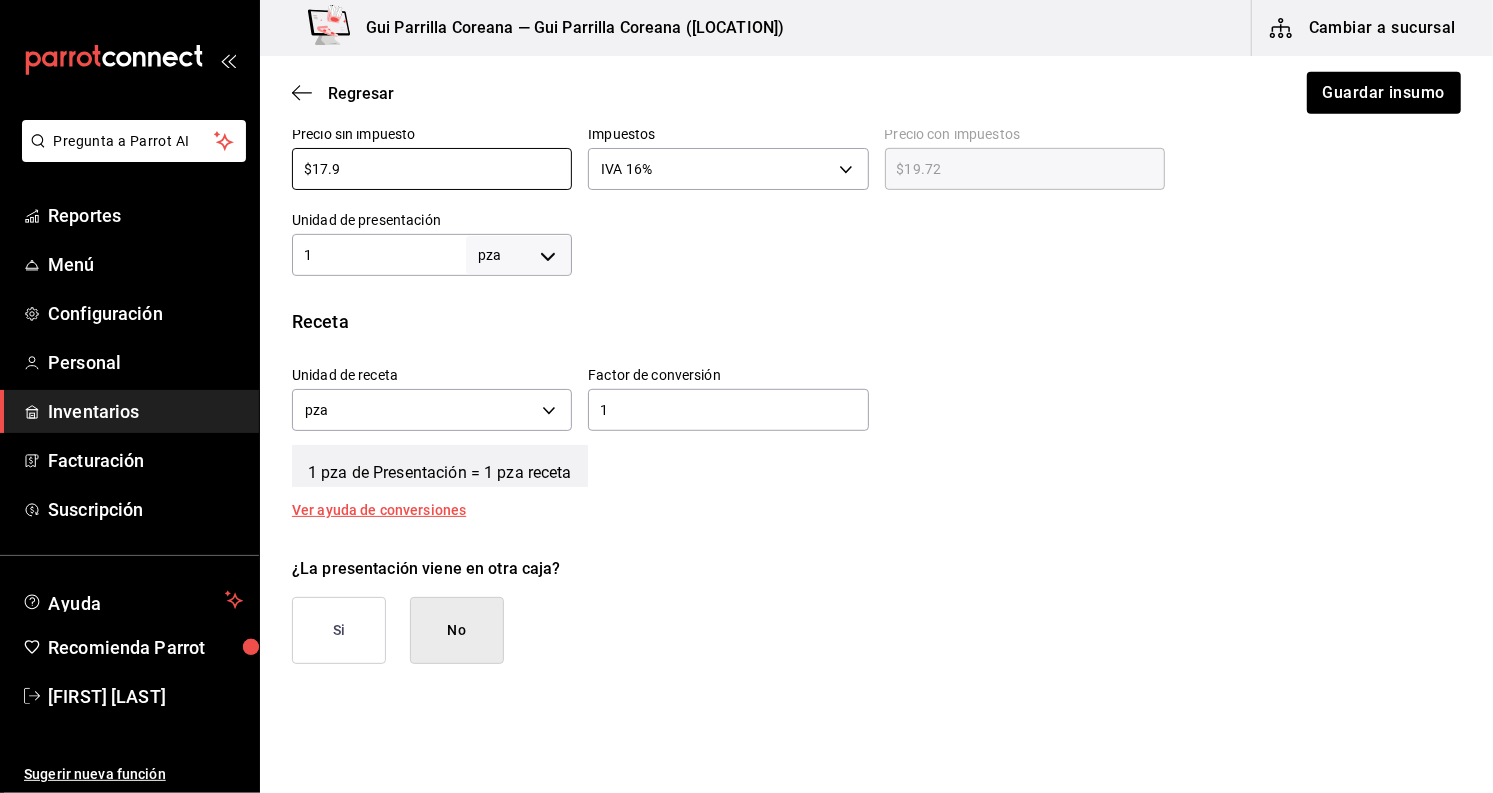 type on "$20.76" 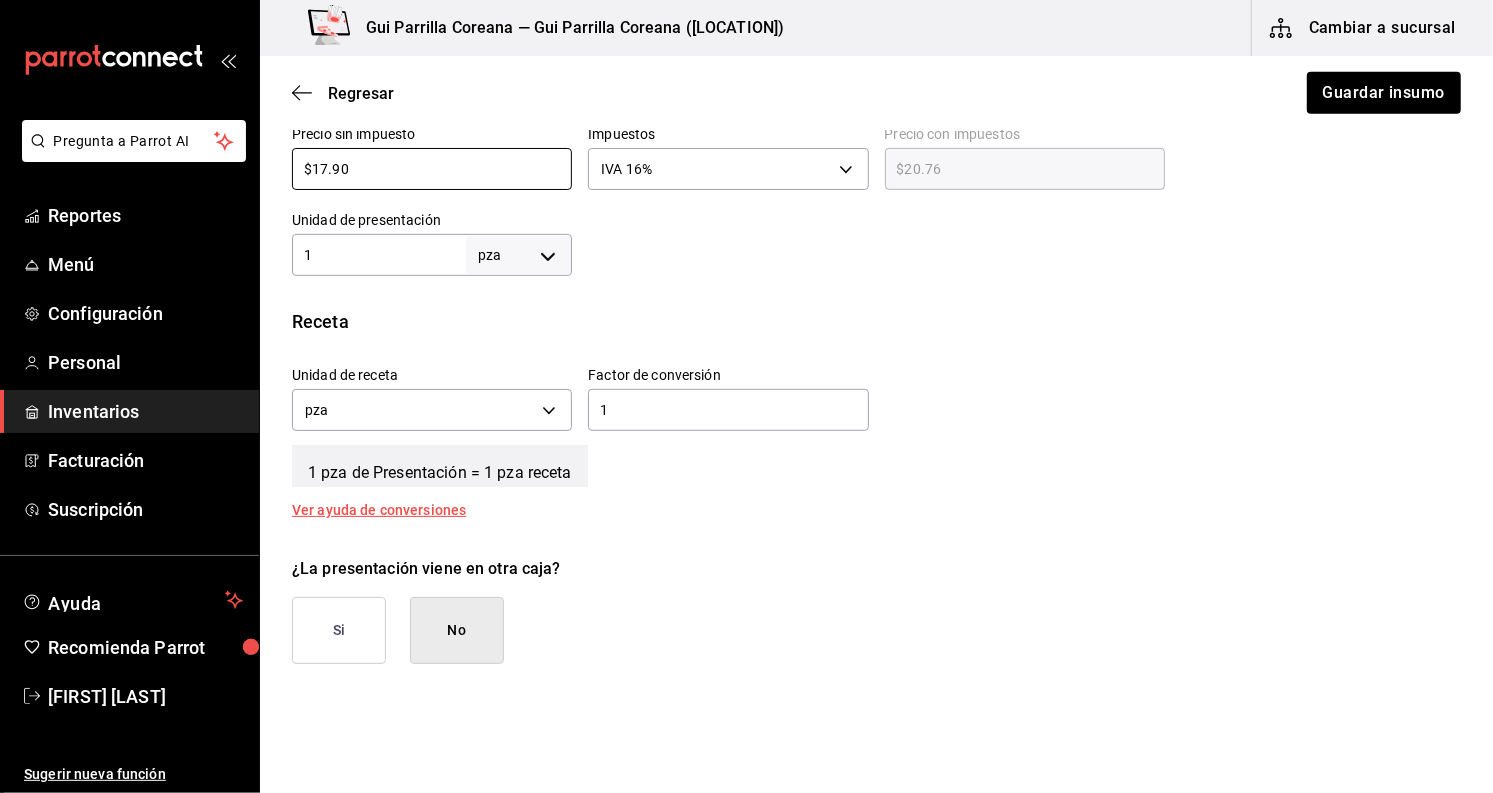 type on "$17.90" 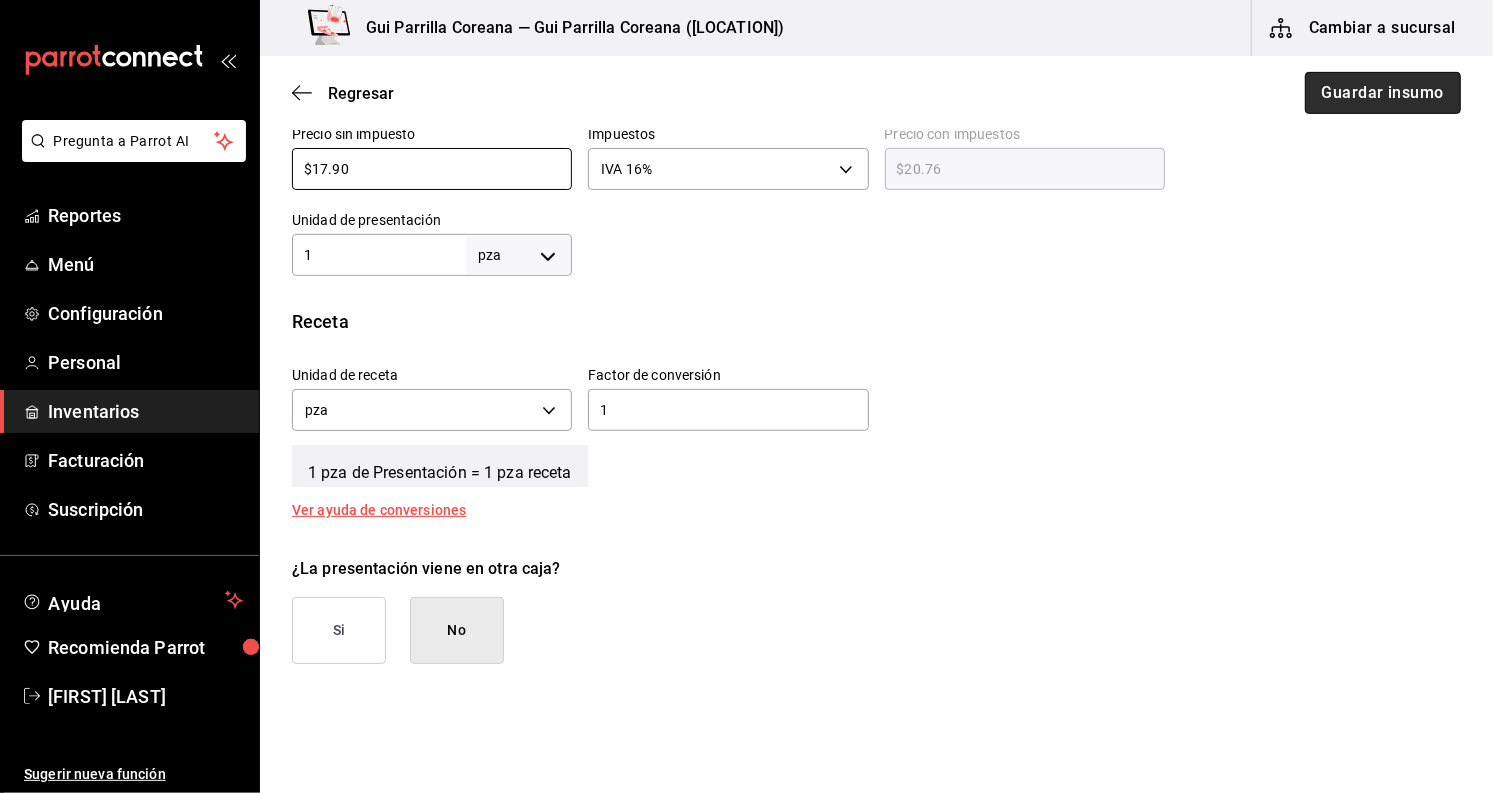 click on "Guardar insumo" at bounding box center (1383, 93) 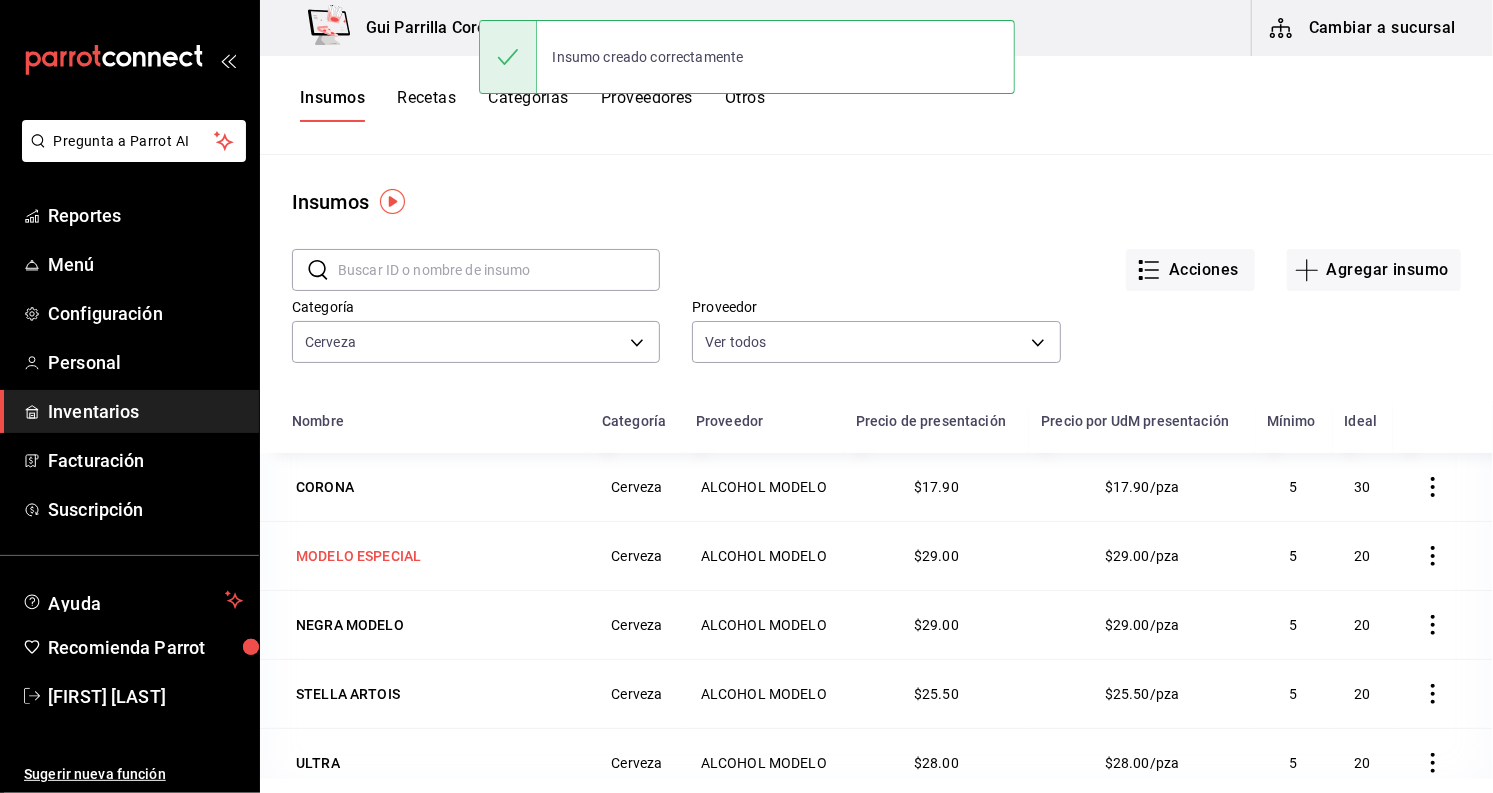 click on "MODELO ESPECIAL" at bounding box center [358, 556] 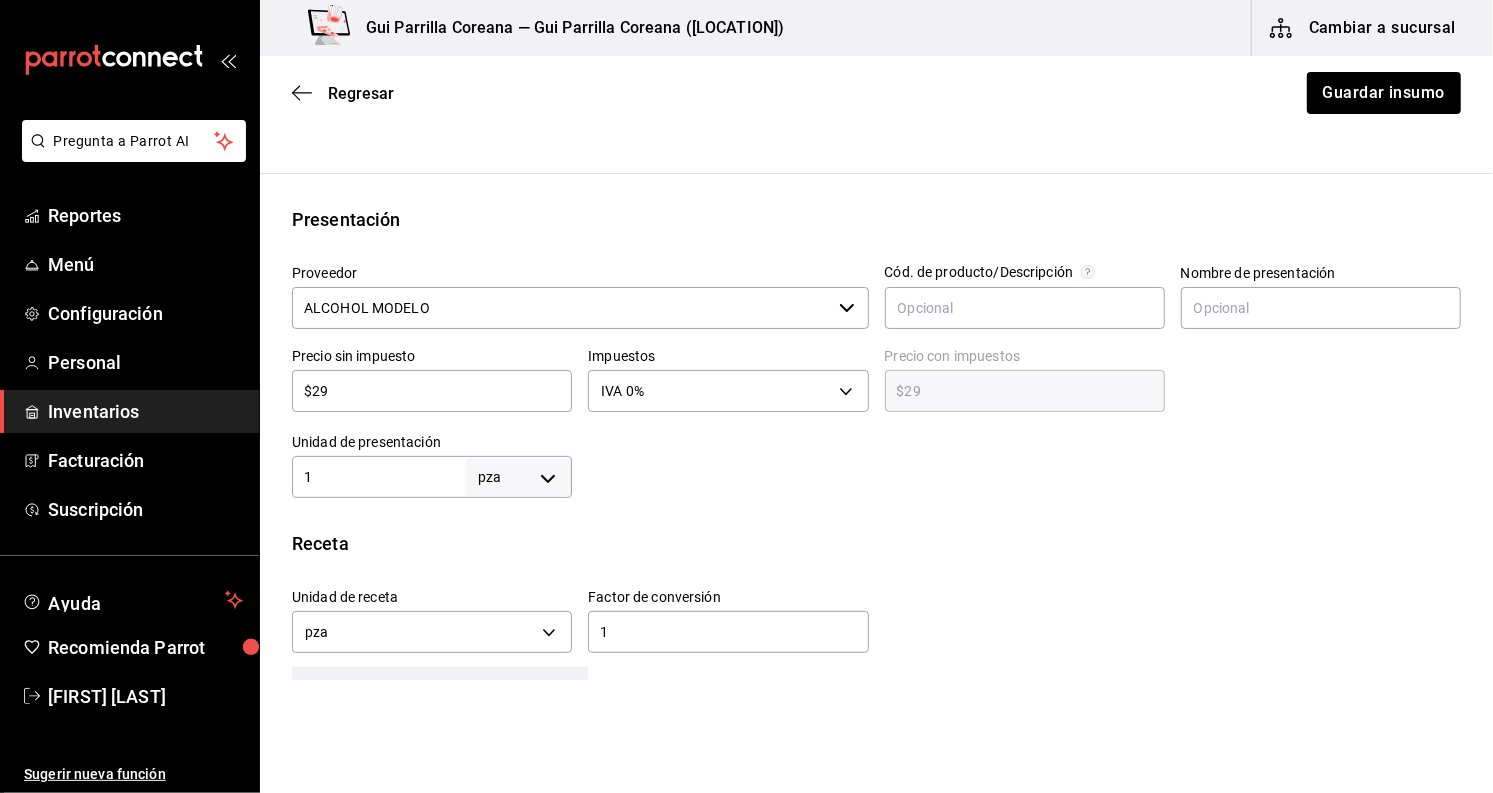 scroll, scrollTop: 555, scrollLeft: 0, axis: vertical 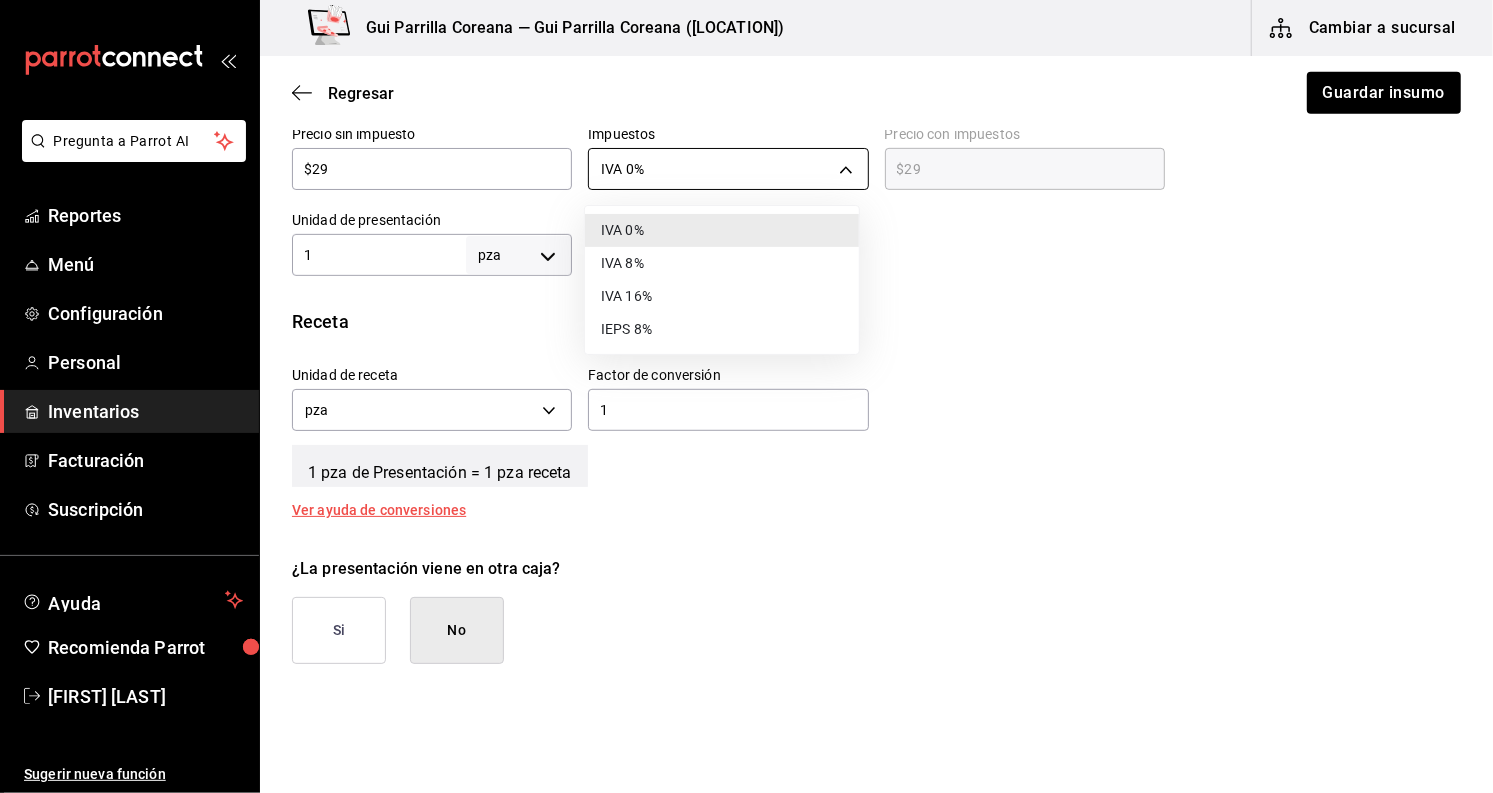 click on "Pregunta a Parrot AI Reportes   Menú   Configuración   Personal   Inventarios   Facturación   Suscripción   Ayuda Recomienda Parrot   [FIRST] [LAST]   Sugerir nueva función   Gui Parrilla Coreana — Gui Parrilla Coreana ([LOCATION]) Cambiar a sucursal Regresar Guardar insumo Insumo IN-1710864819131 Nombre MODELO ESPECIAL Categoría de inventario Cerveza ​ Mínimo 5 ​ Ideal 20 ​ Insumo de producción Este insumo se produce con una receta de producción Presentación Proveedor ALCOHOL MODELO ​ Cód. de producto/Descripción Nombre de presentación Precio sin impuesto $29 ​ Impuestos IVA 0% IVA_0 Precio con impuestos $29 ​ Unidad de presentación 1 pza UNIT ​ Receta Unidad de receta pza UNIT Factor de conversión 1 ​ 1 pza de Presentación = 1 pza receta Ver ayuda de conversiones ¿La presentación  viene en otra caja? Si No Unidades de conteo pza Presentación (1 pza) ; GANA 1 MES GRATIS EN TU SUSCRIPCIÓN AQUÍ Pregunta a Parrot AI Reportes   Menú   Configuración   Personal   Inventarios" at bounding box center [746, 340] 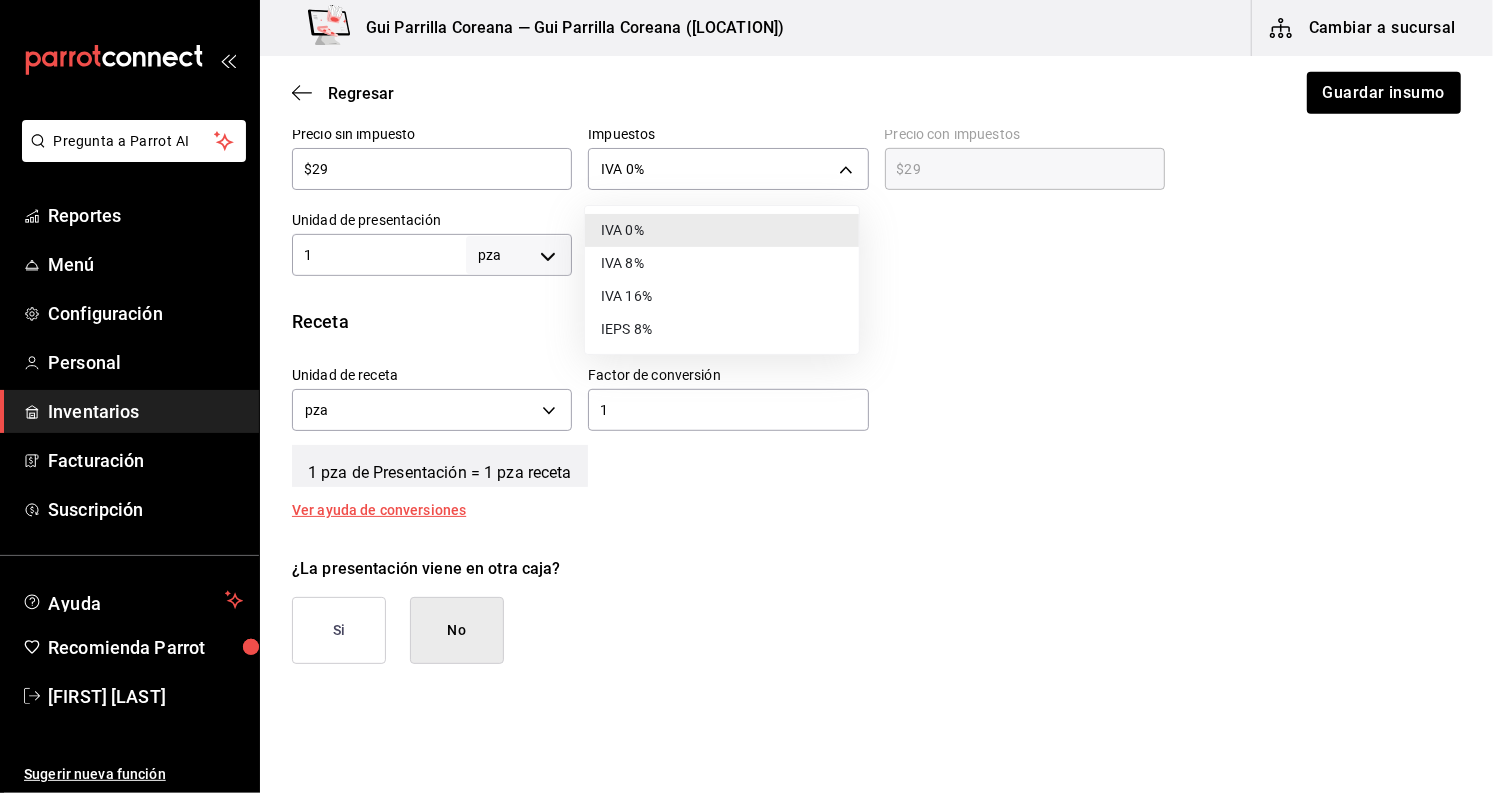click on "IVA 16%" at bounding box center [722, 296] 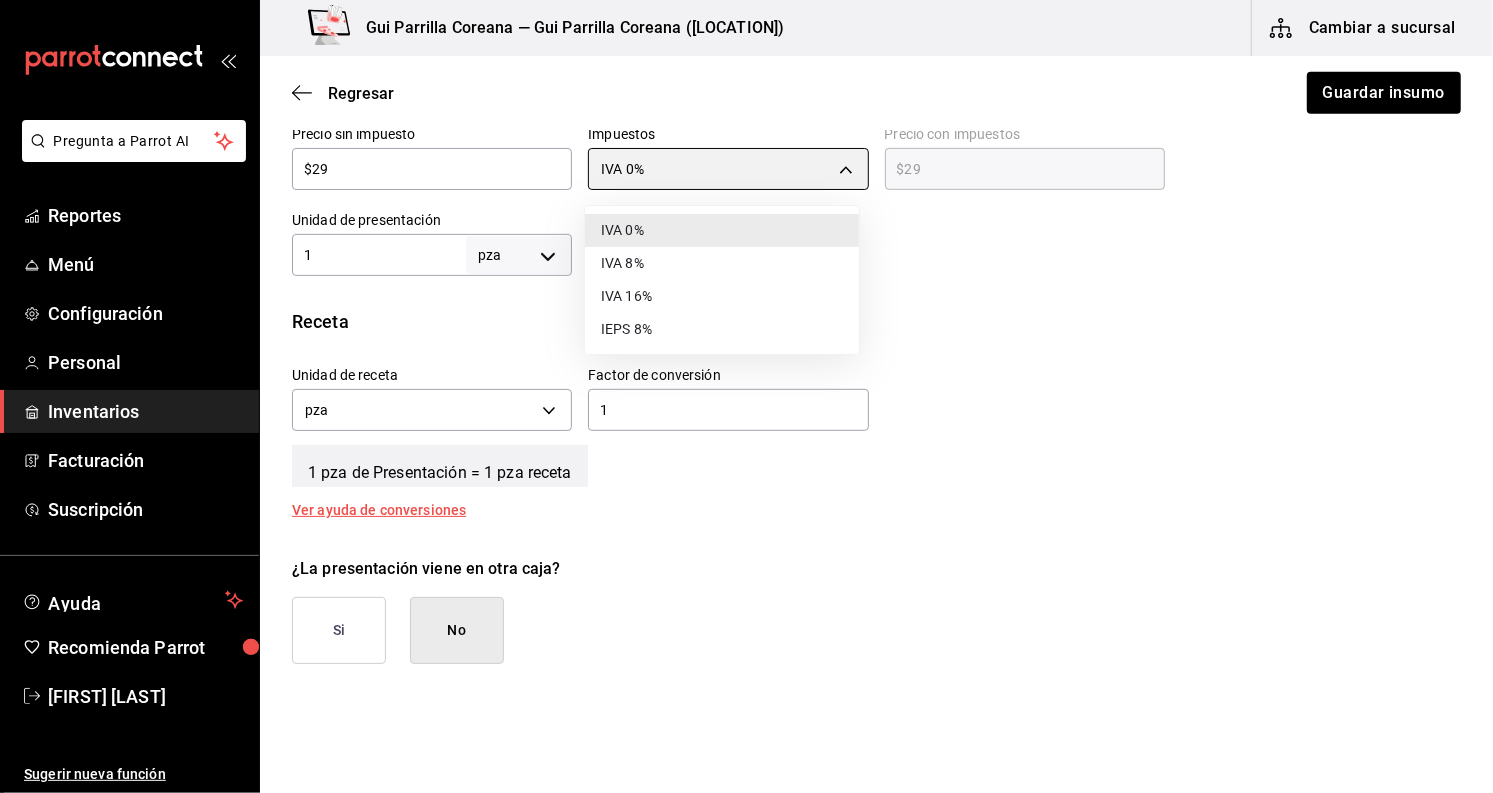 type on "IVA_16" 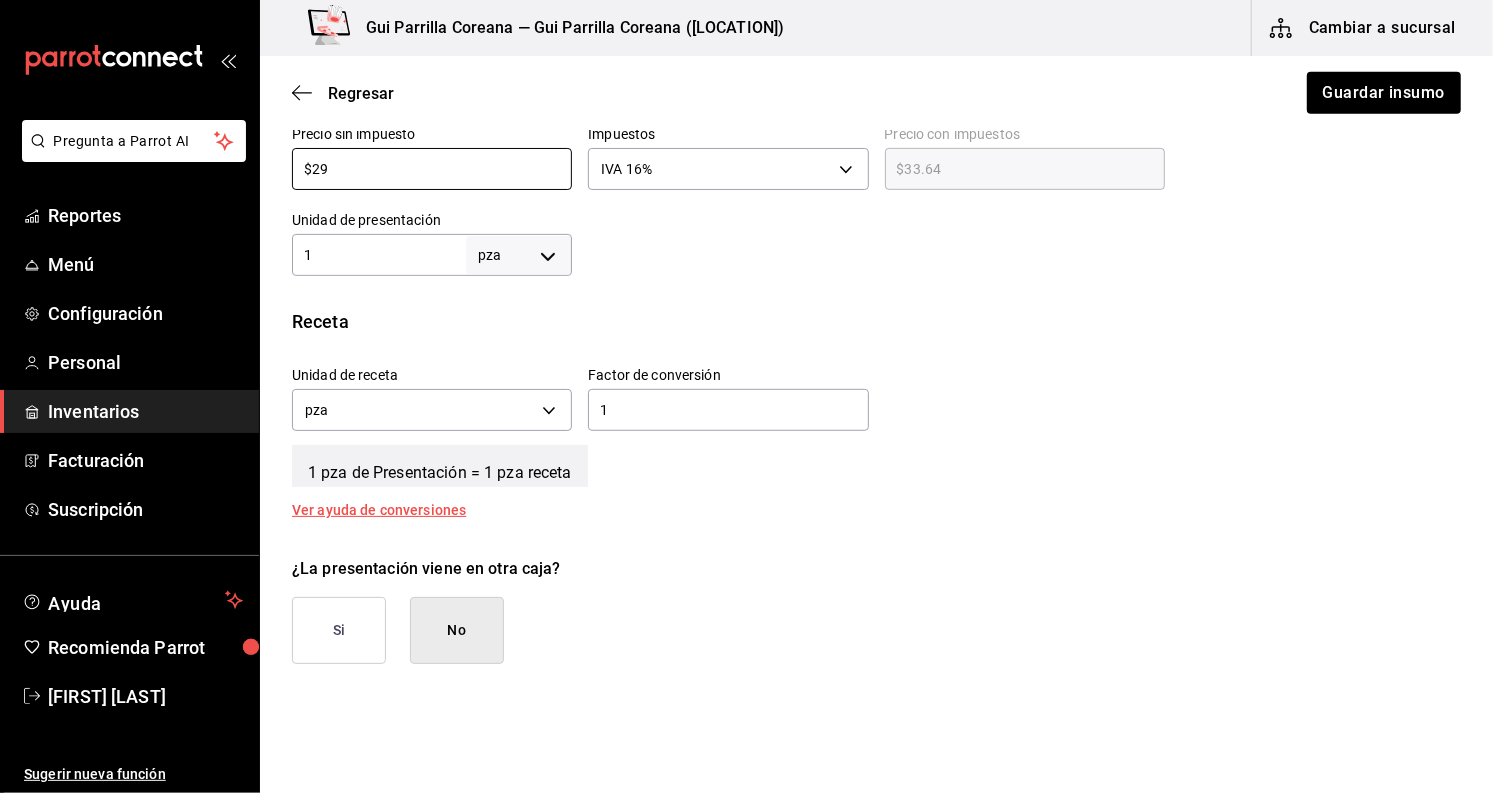 drag, startPoint x: 396, startPoint y: 166, endPoint x: 213, endPoint y: 170, distance: 183.04372 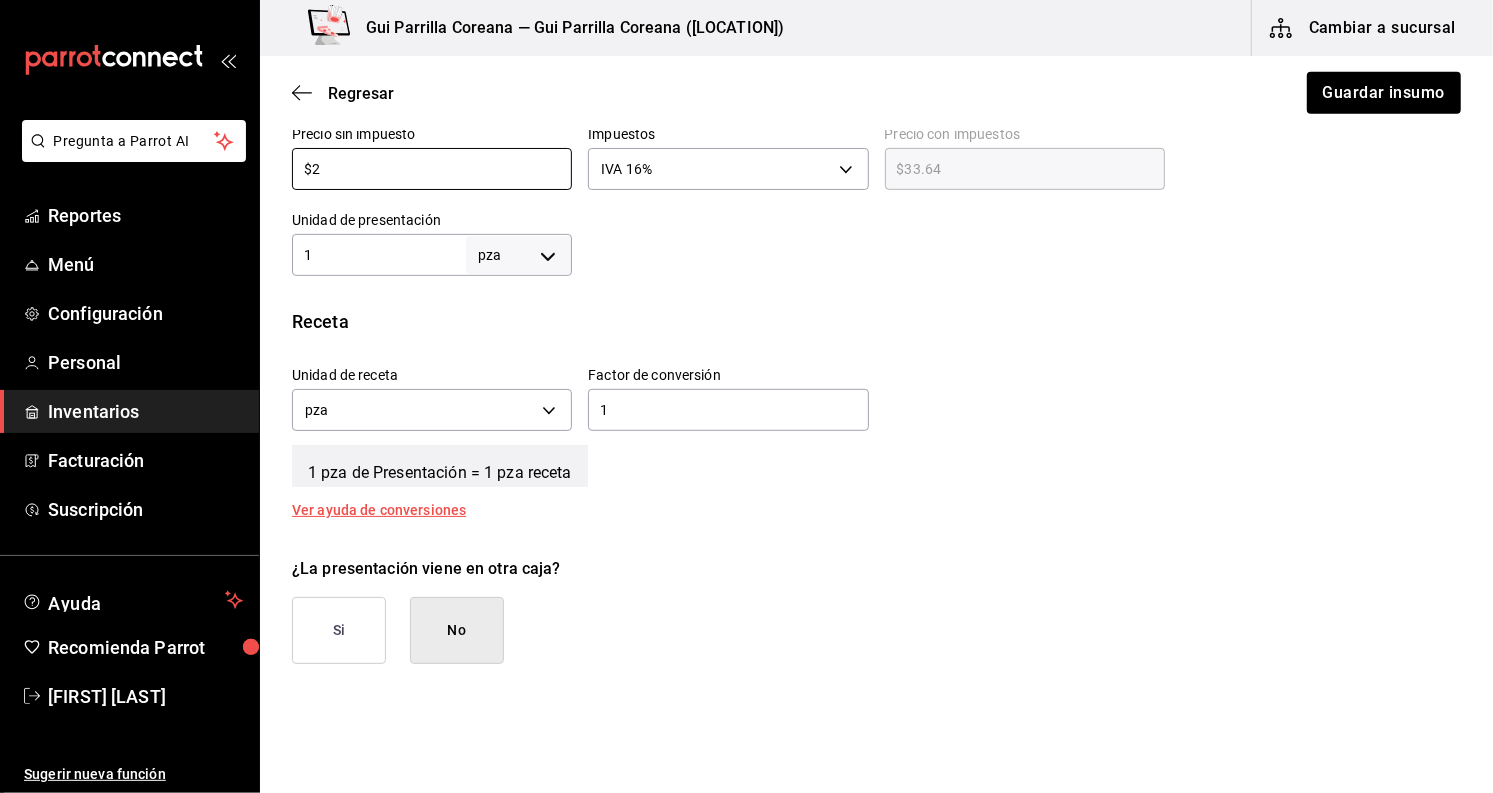 type on "$2.32" 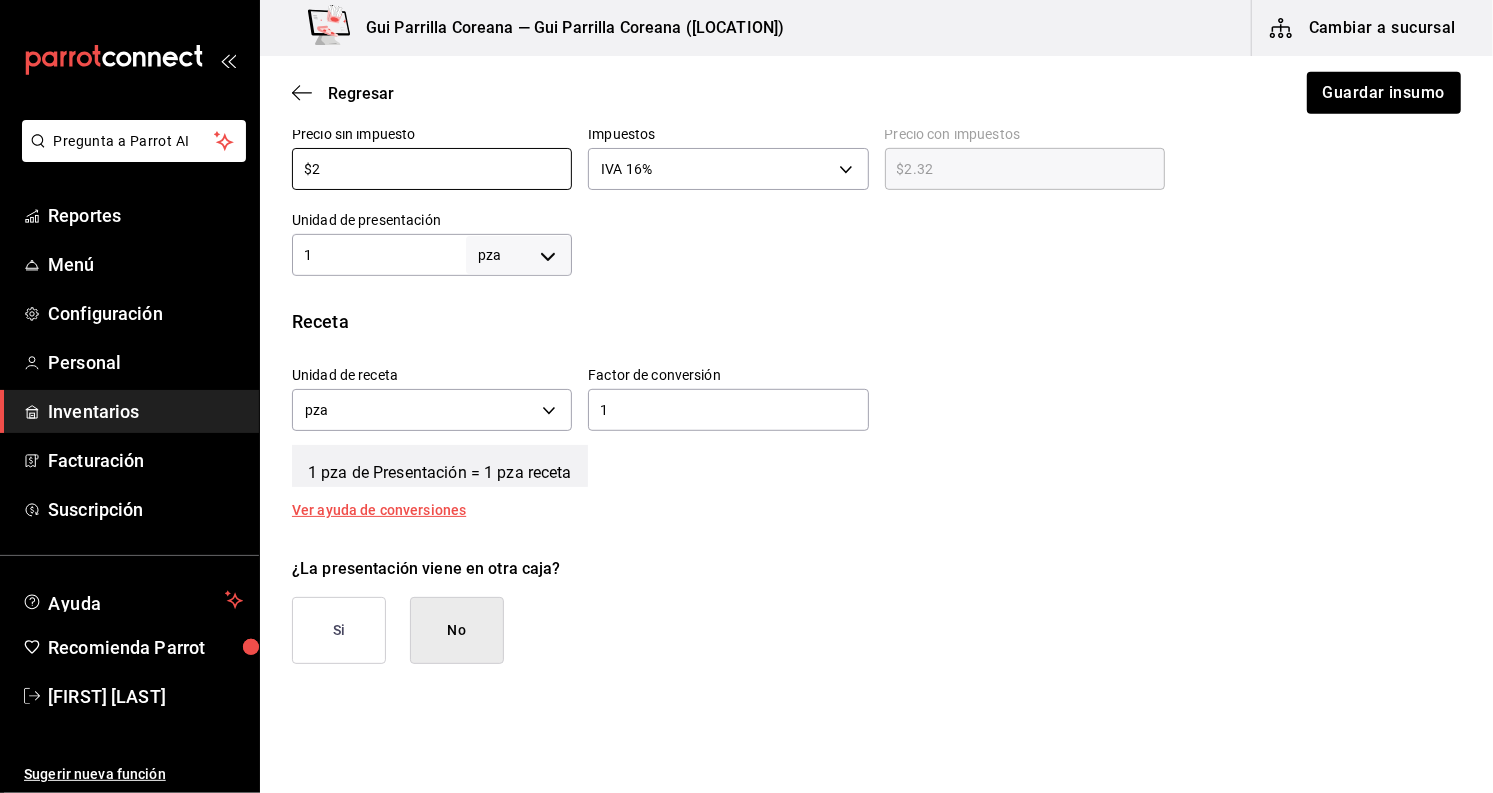 type on "$20" 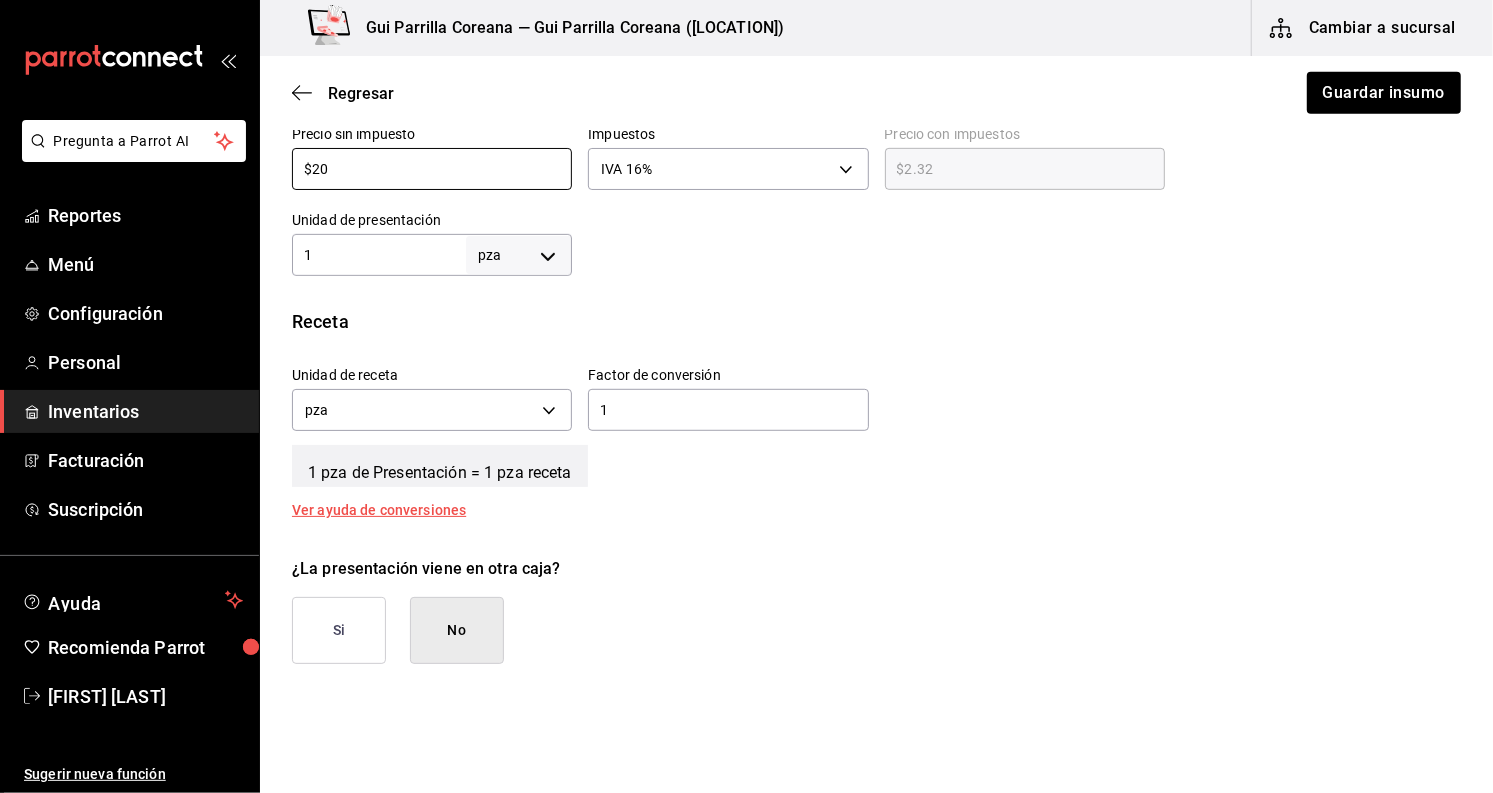 type on "$23.20" 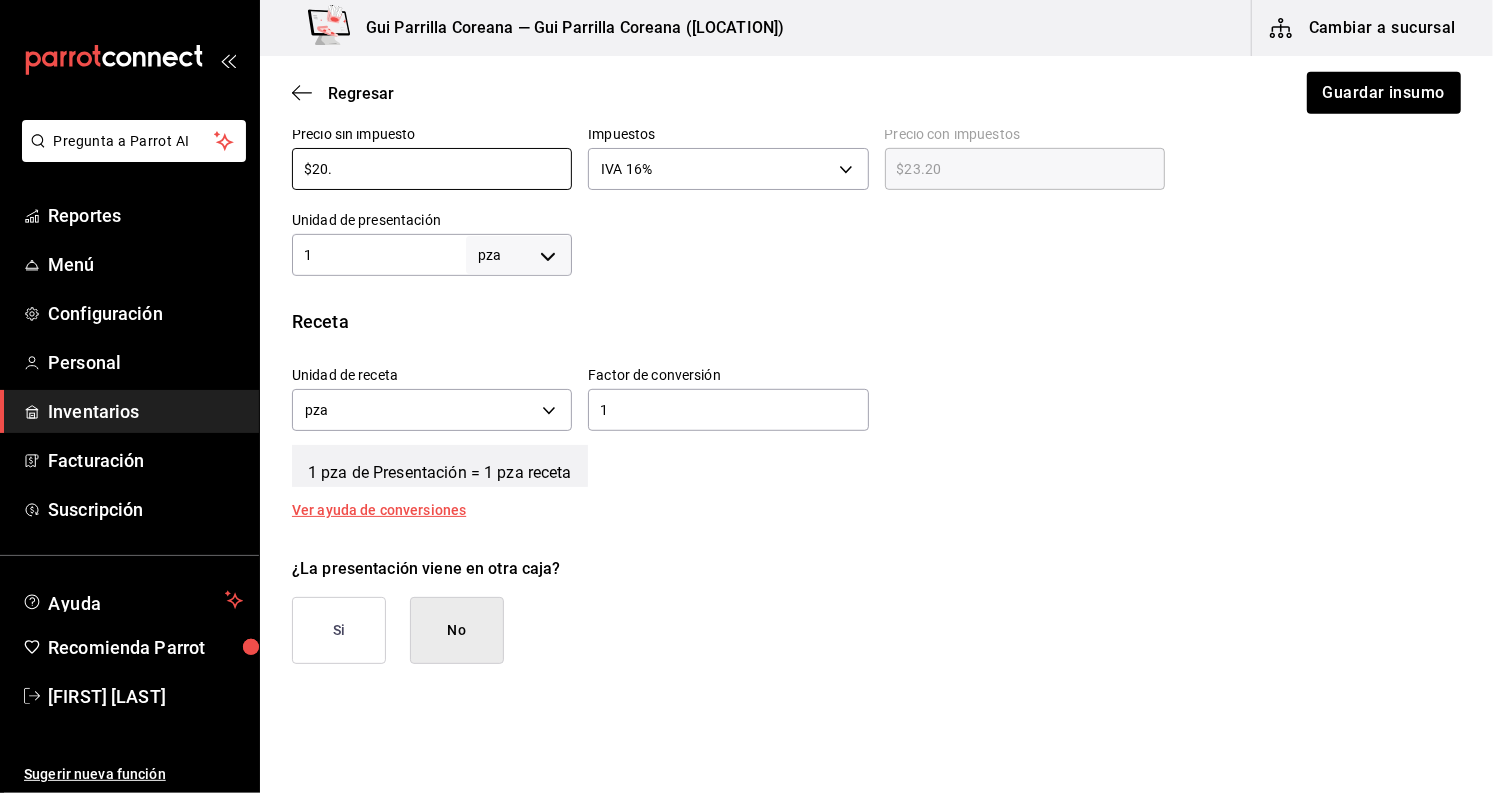 type on "$20.9" 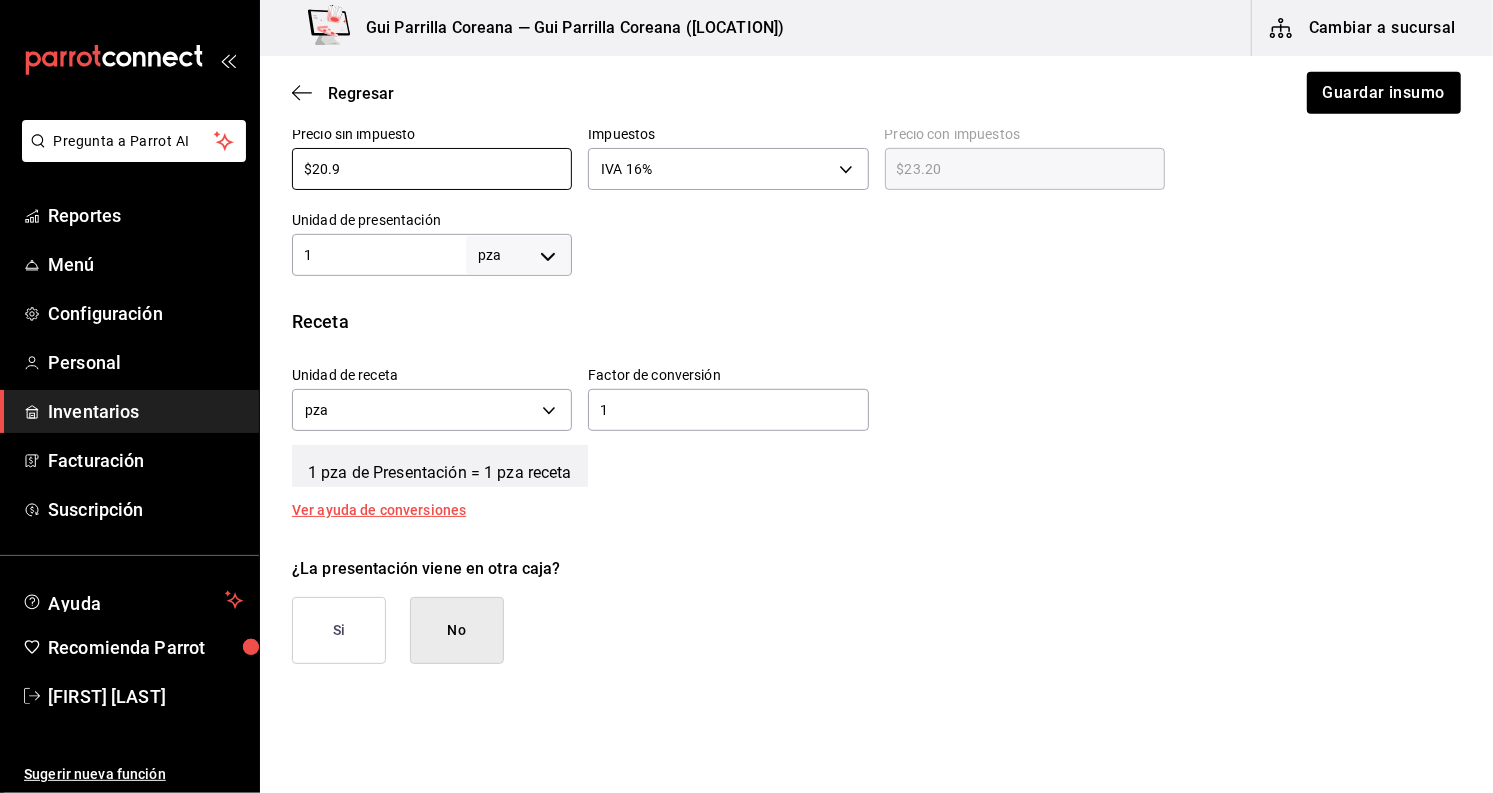 type on "$24.24" 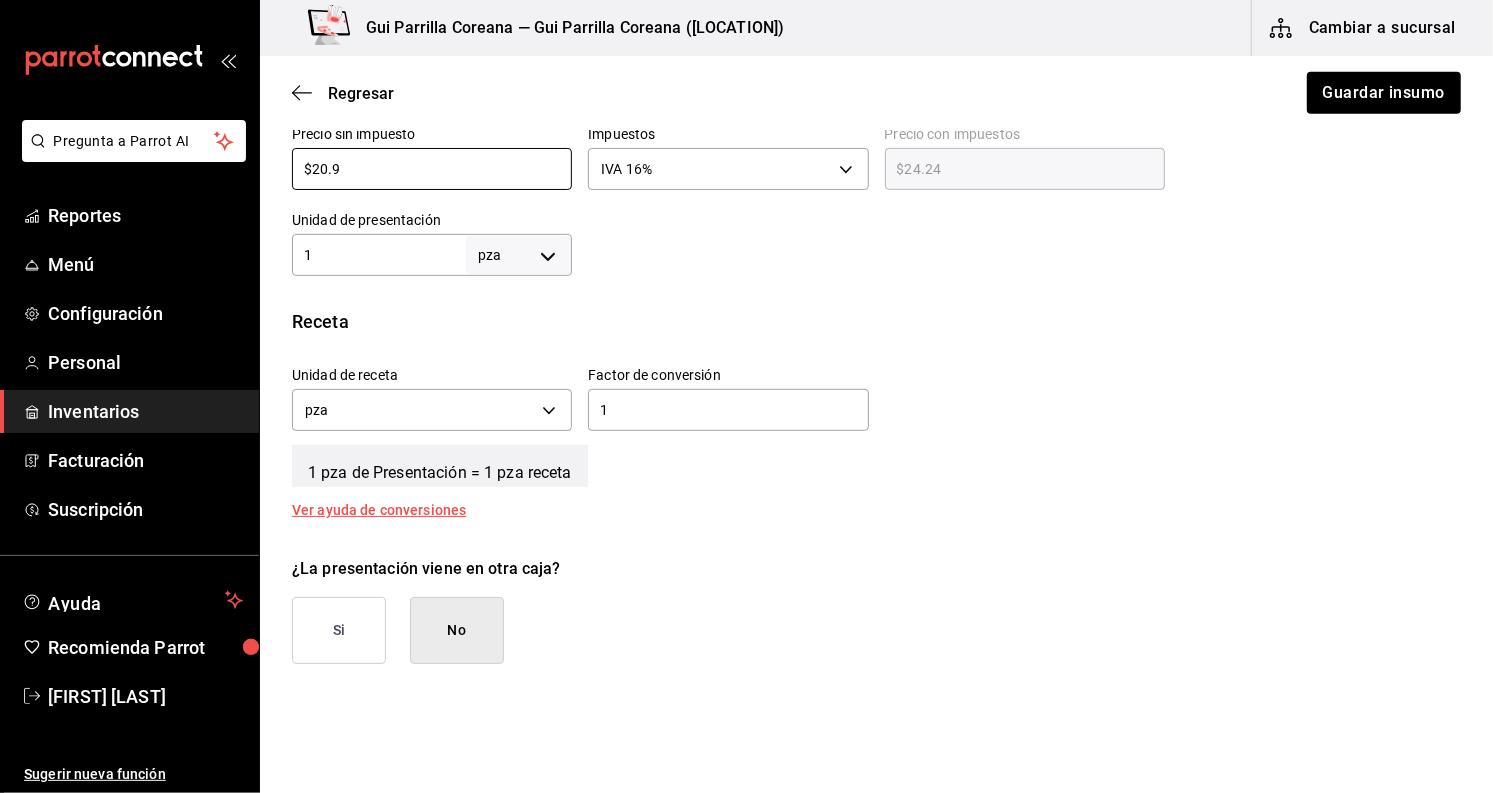 type on "$20.95" 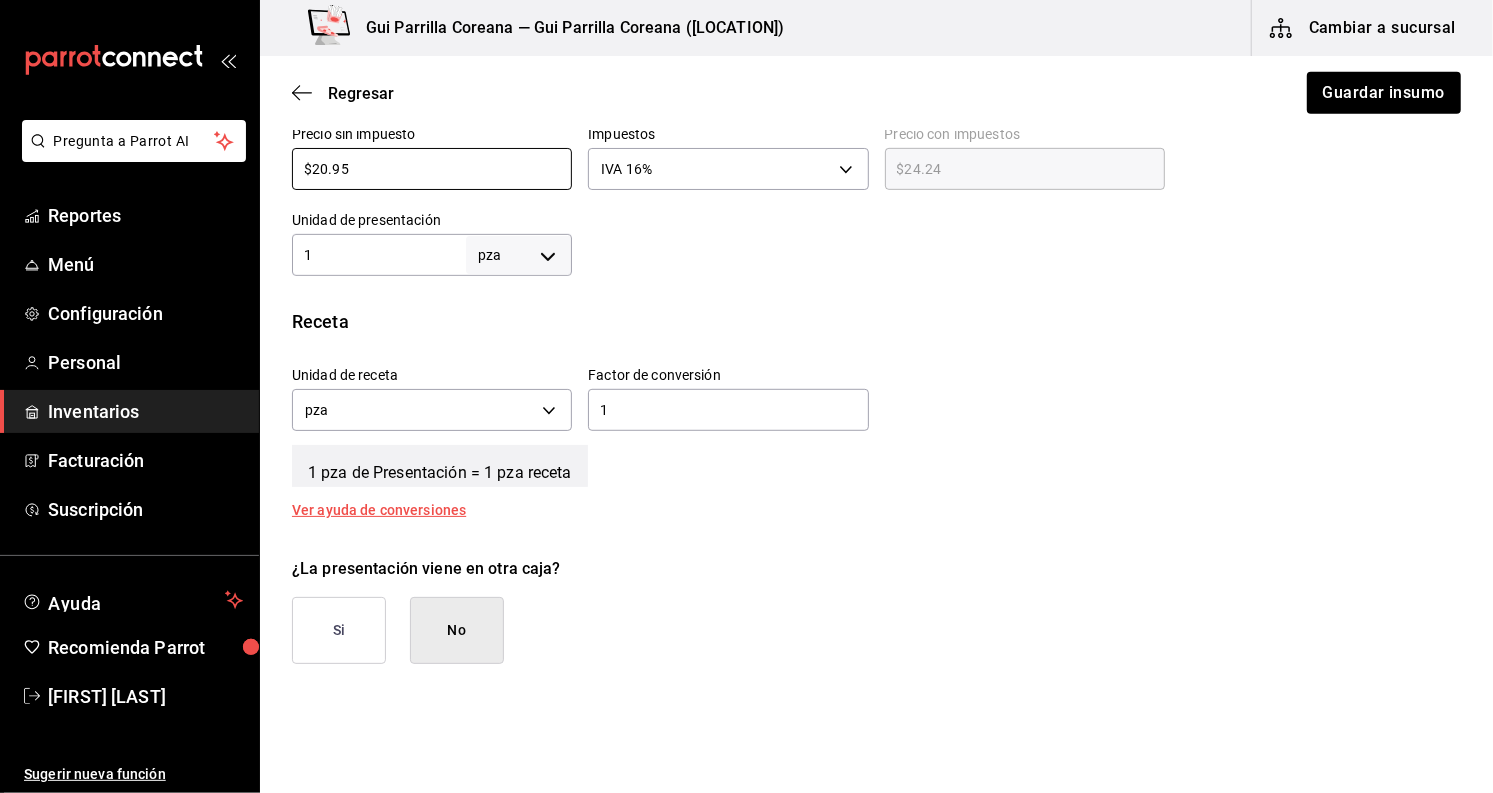 type on "$24.30" 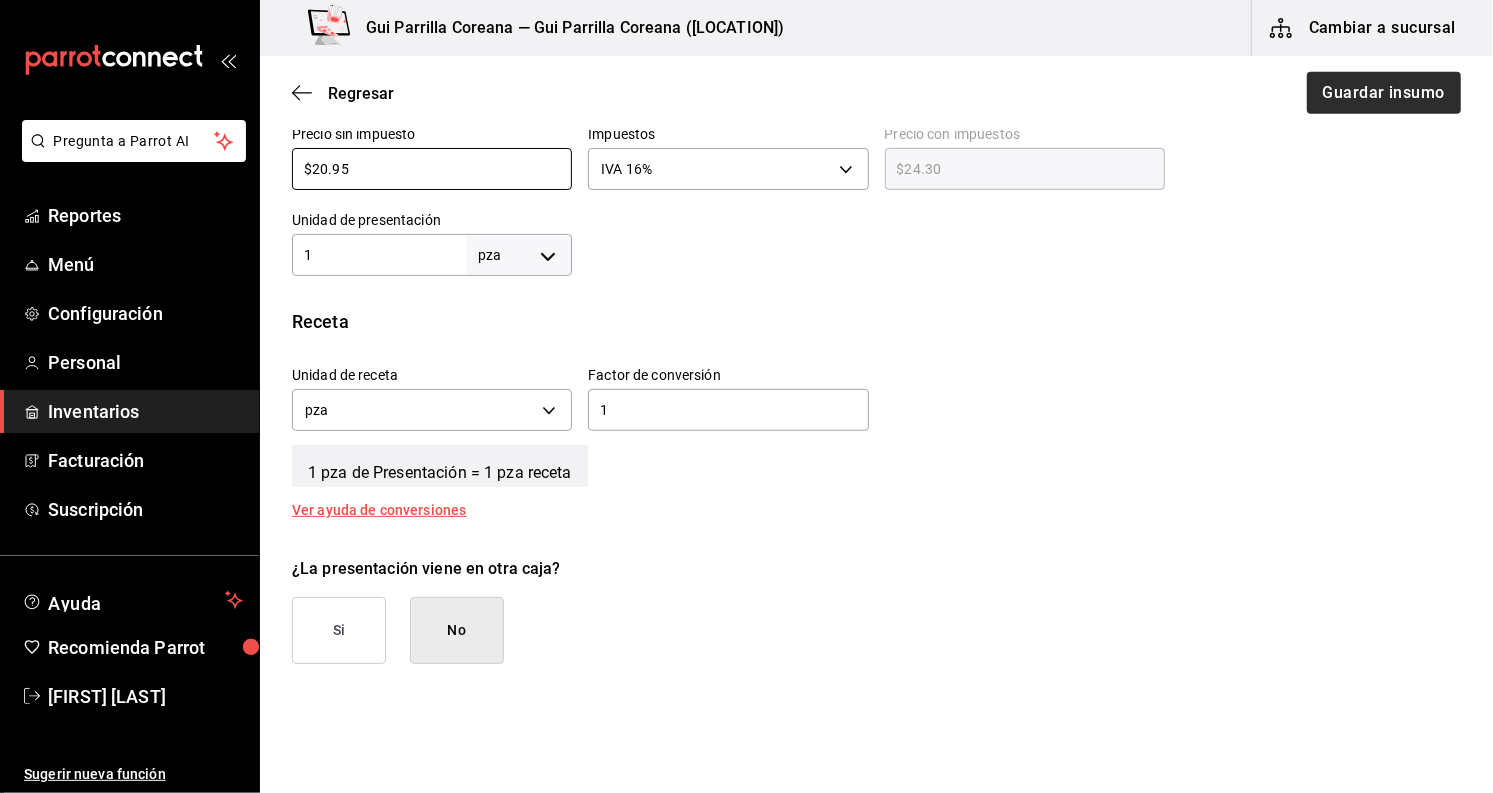 type on "$20.95" 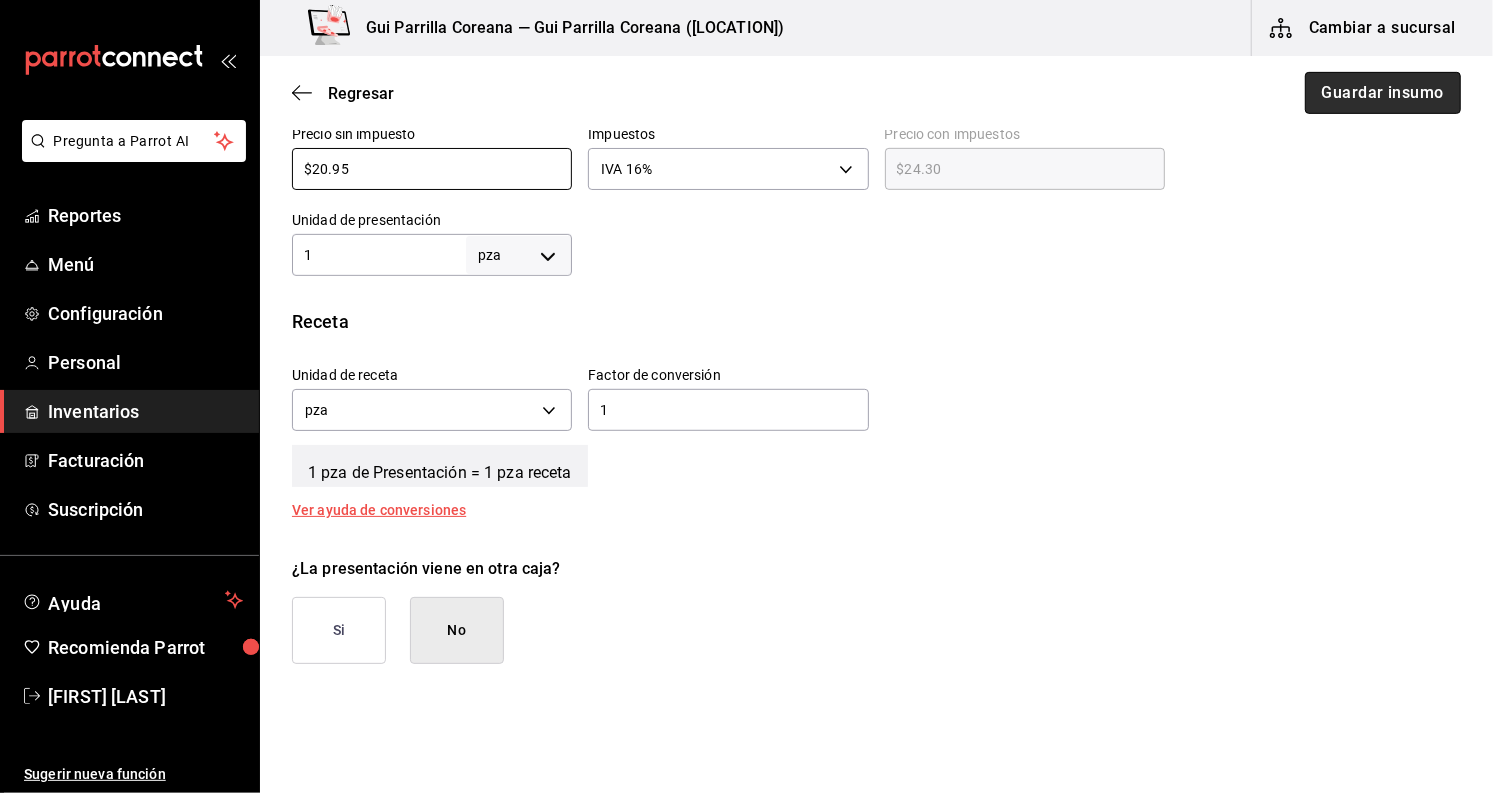 click on "Guardar insumo" at bounding box center (1383, 93) 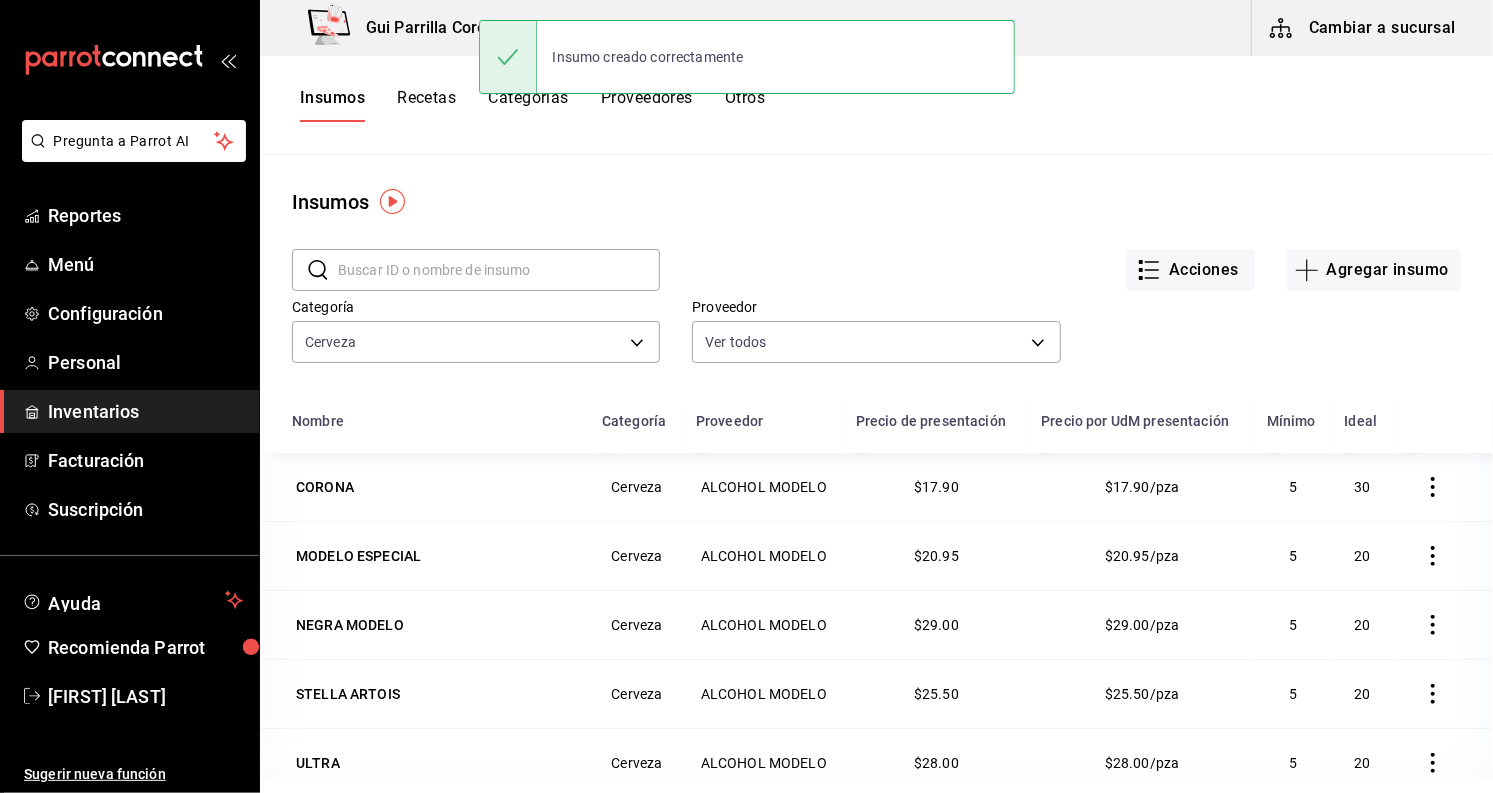 click on "​ ​ Acciones Agregar insumo Categoría Cerveza 6949ef77-888c-4b9b-85cf-954b61c6a8e5 Proveedor Ver todos 0666e60b-29c3-4b80-ba51-d53d4788f348,1212a5c2-a1f6-406e-bc04-cb76a3bda432,d5665645-aa16-4a15-ac38-7f7d05d62664,3599d279-fd6c-48f0-addb-65a421d00478,3e07f928-5a93-4d81-8b7a-f04b3f939f59,47dc3e95-629c-4c52-8831-c0380e16898a,b95c32a6-e5d8-419c-bb71-10dffd013e30,7f5fc5fe-e0cc-46ed-aad1-04e14d831dbb,b0e9fdd4-9739-433c-b979-00fc1e5e17b4,71103bdc-7ecf-4d10-90db-c7aad6418865,39bff50e-b970-4e65-bbf7-77308cc9601f,81e70948-89ca-44bd-b64b-81821fcf3c37,401e5da9-9ddf-4e13-8935-20fbe2b46c0a,495e5047-0f55-47d0-ae38-dbade45c71ea,10b53e4d-d45b-4a9a-b956-681c795826f5,04b10038-8ce6-463b-ae6b-d67eb7ddbda6,93108c8c-243c-408b-8341-3409a38fec91,28f68a7a-1a5c-46f5-86d5-f659af3cdddd,ff06c252-929d-4a47-890f-5d491521736f" at bounding box center [876, 309] 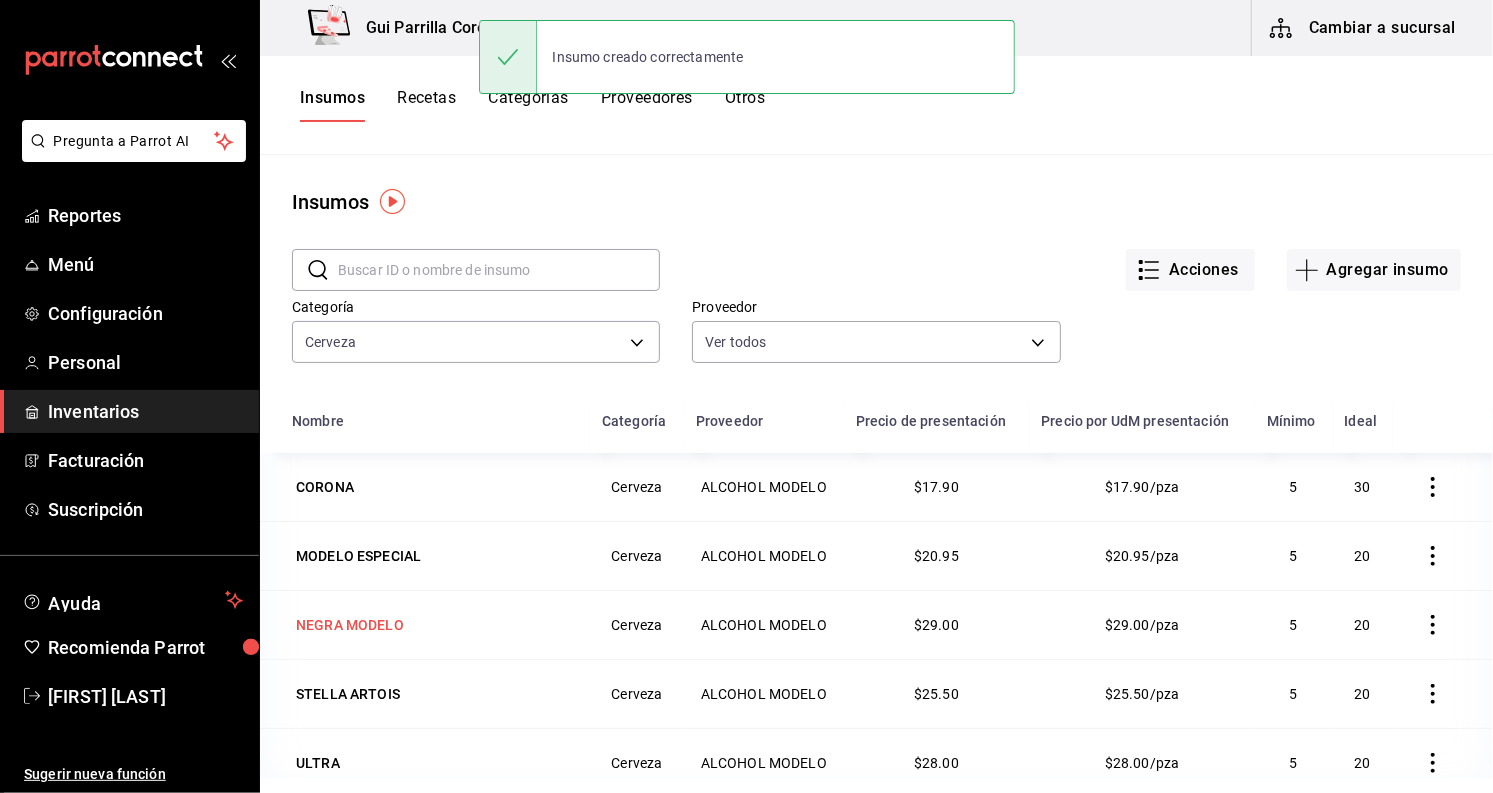 click on "NEGRA MODELO" at bounding box center [350, 625] 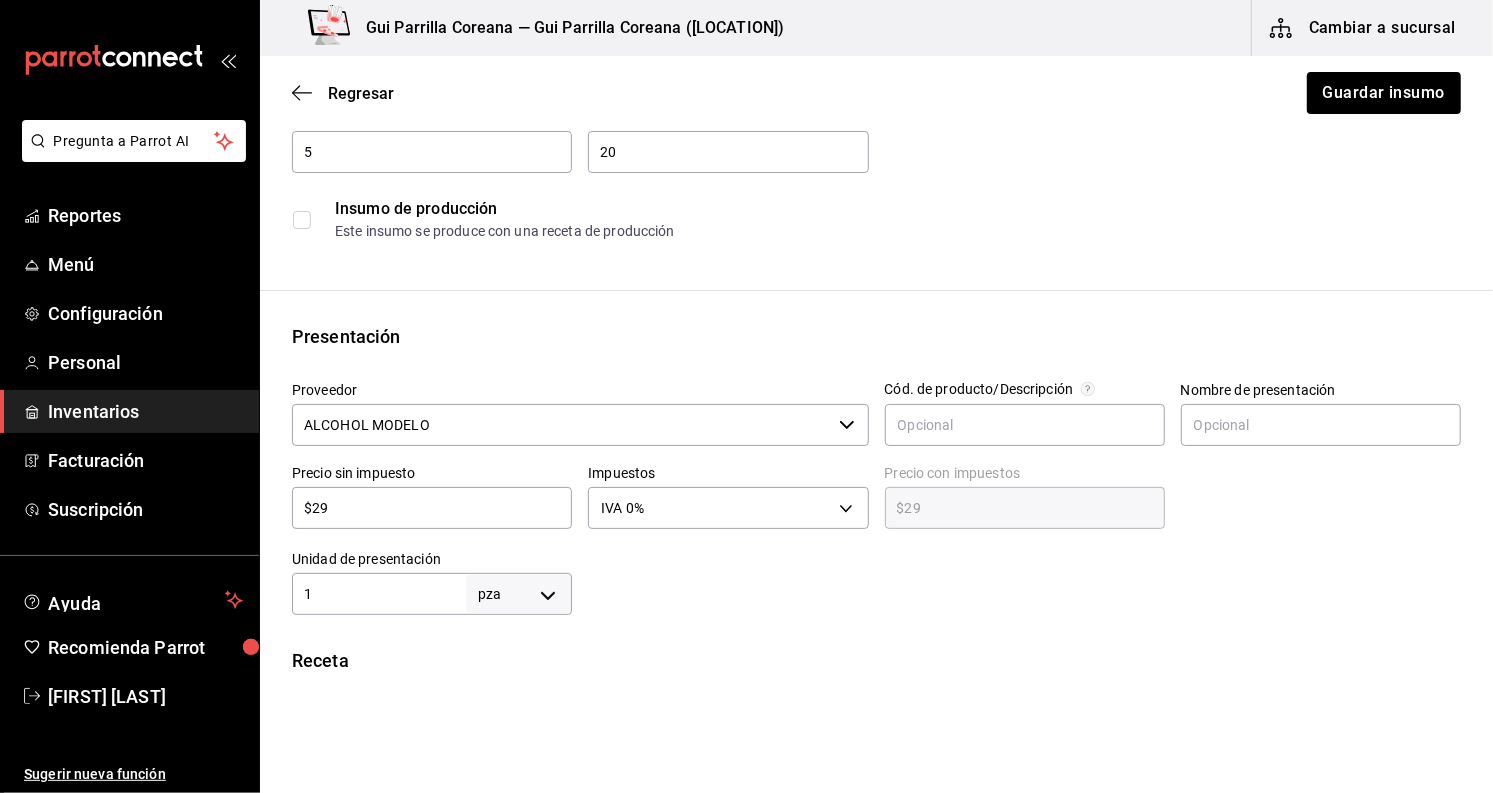 scroll, scrollTop: 333, scrollLeft: 0, axis: vertical 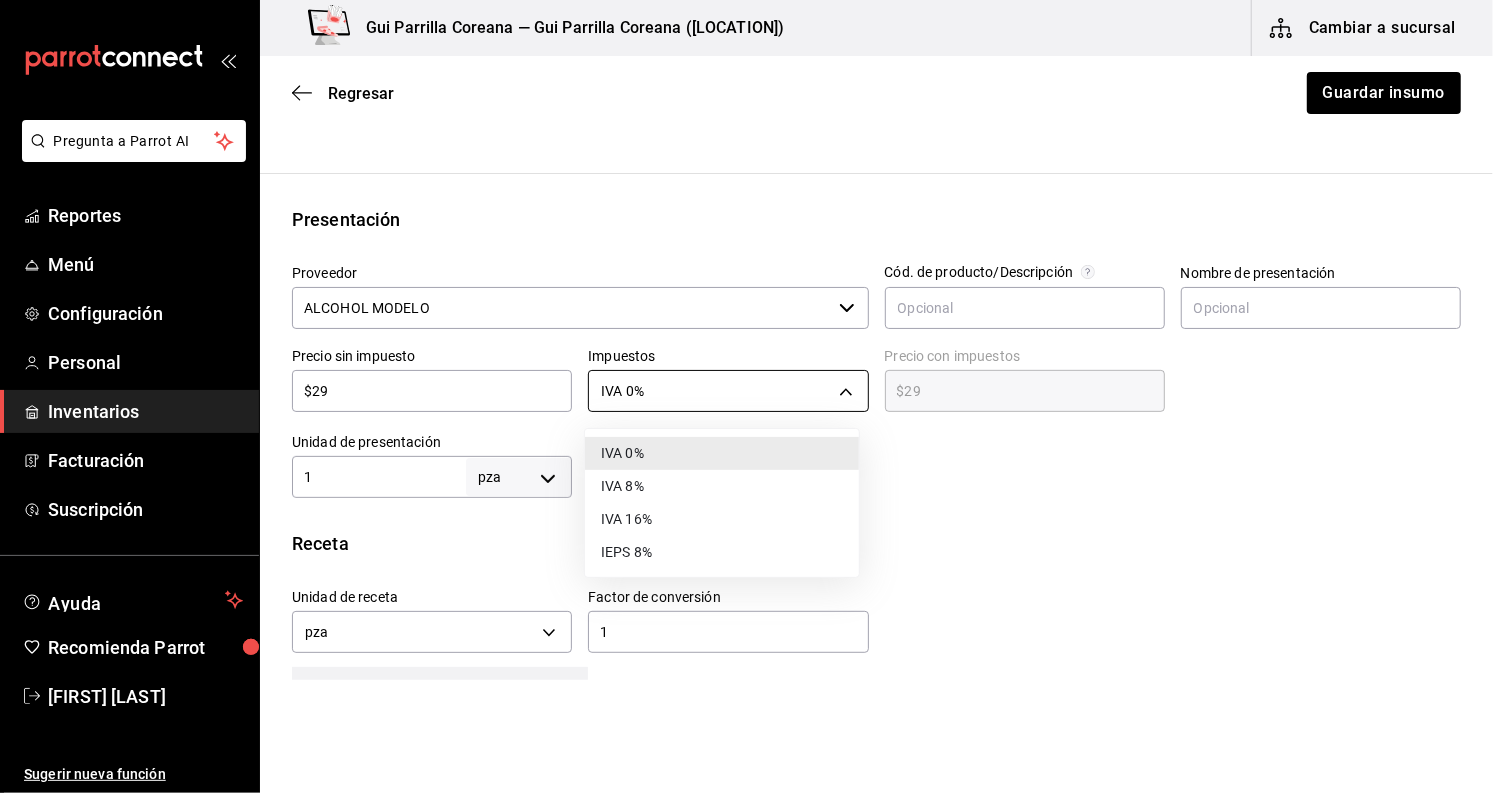 click on "Pregunta a Parrot AI Reportes   Menú   Configuración   Personal   Inventarios   Facturación   Suscripción   Ayuda Recomienda Parrot   [FIRST] [LAST]   Sugerir nueva función   Gui Parrilla Coreana — Gui Parrilla Coreana ([LOCATION]) Cambiar a sucursal Regresar Guardar insumo Insumo IN-1710864819132 Nombre NEGRA MODELO Categoría de inventario Cerveza ​ Mínimo 5 ​ Ideal 20 ​ Insumo de producción Este insumo se produce con una receta de producción Presentación Proveedor ALCOHOL MODELO ​ Cód. de producto/Descripción Nombre de presentación Precio sin impuesto $29 ​ Impuestos IVA 0% IVA_0 Precio con impuestos $29 ​ Unidad de presentación 1 pza UNIT ​ Receta Unidad de receta pza UNIT Factor de conversión 1 ​ 1 pza de Presentación = 1 pza receta Ver ayuda de conversiones ¿La presentación  viene en otra caja? Si No Unidades de conteo pza Presentación (1 pza) ; GANA 1 MES GRATIS EN TU SUSCRIPCIÓN AQUÍ Ver video tutorial Ir a video Pregunta a Parrot AI Reportes   Menú   Configuración" at bounding box center (746, 340) 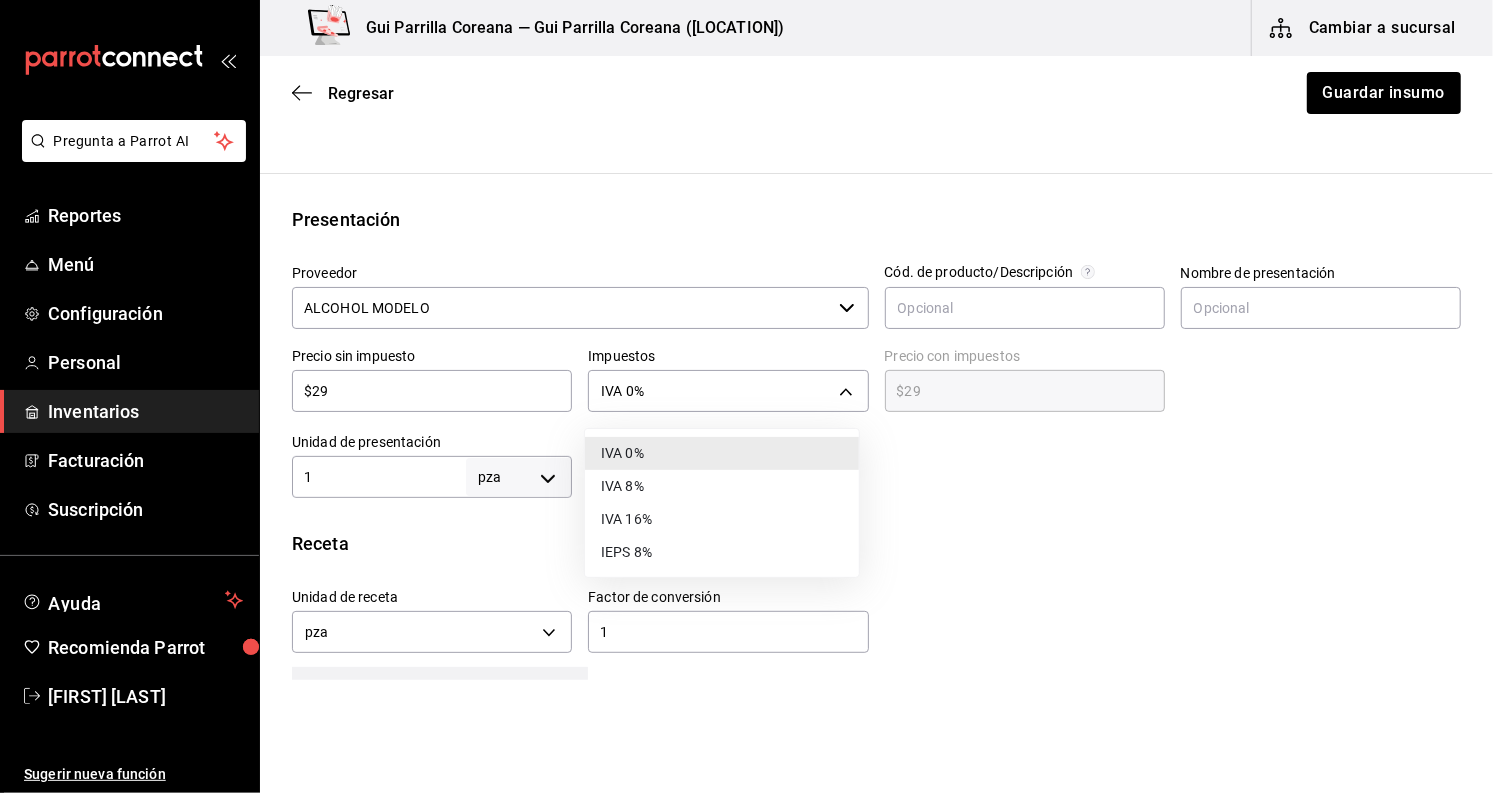 click on "IVA 16%" at bounding box center [722, 519] 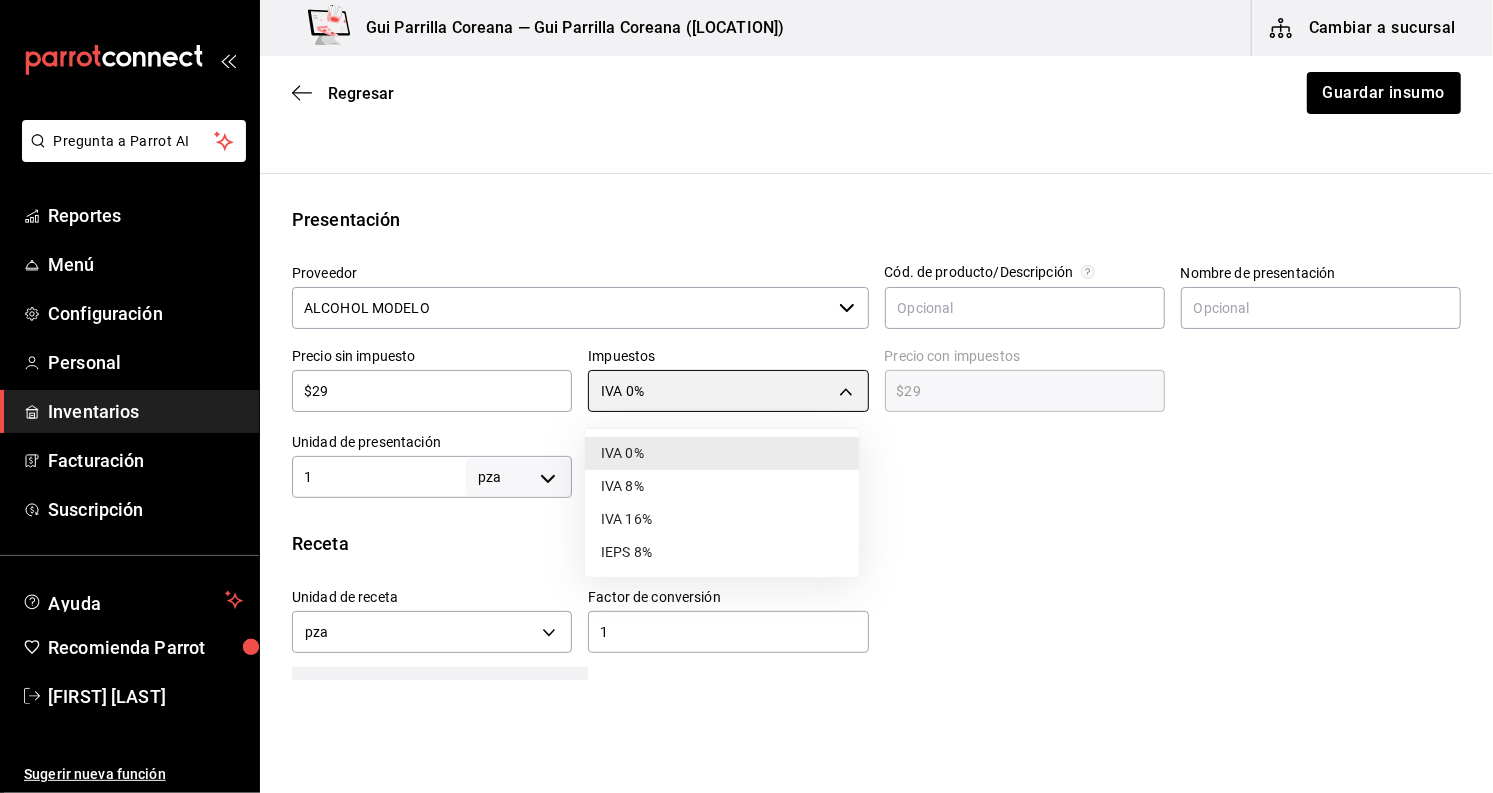 type on "IVA_16" 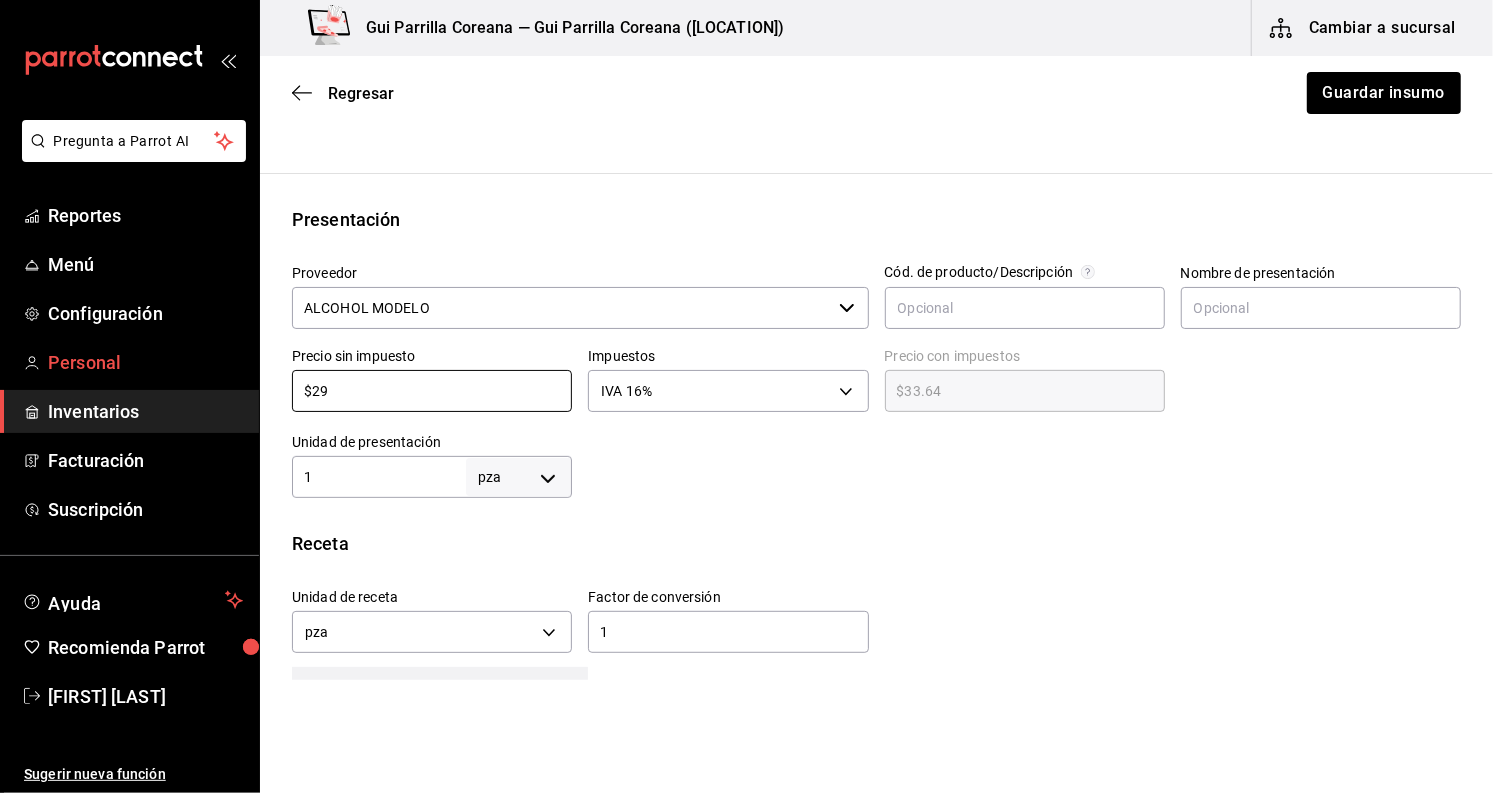 drag, startPoint x: 438, startPoint y: 399, endPoint x: 184, endPoint y: 380, distance: 254.70964 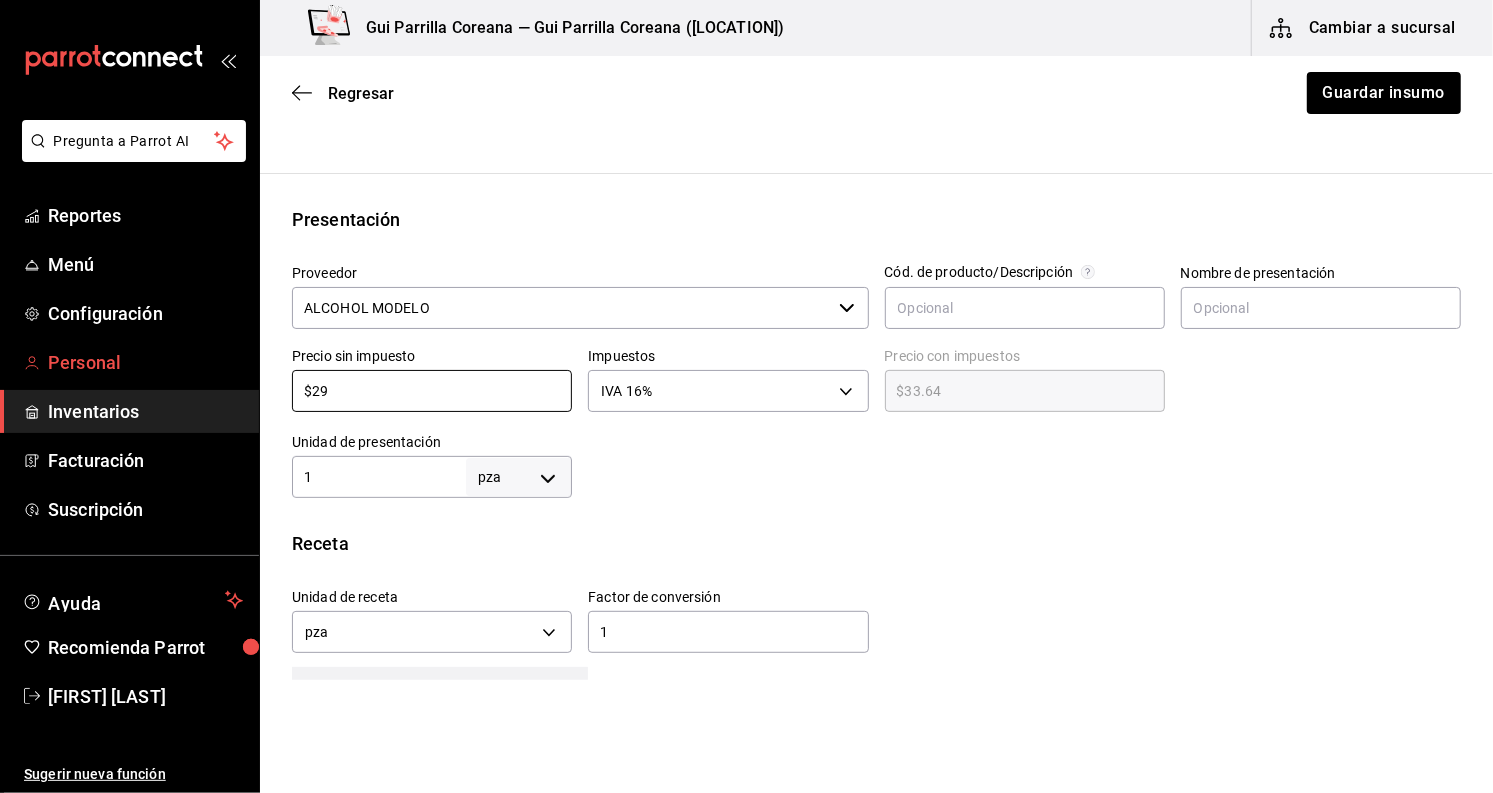 type on "$1" 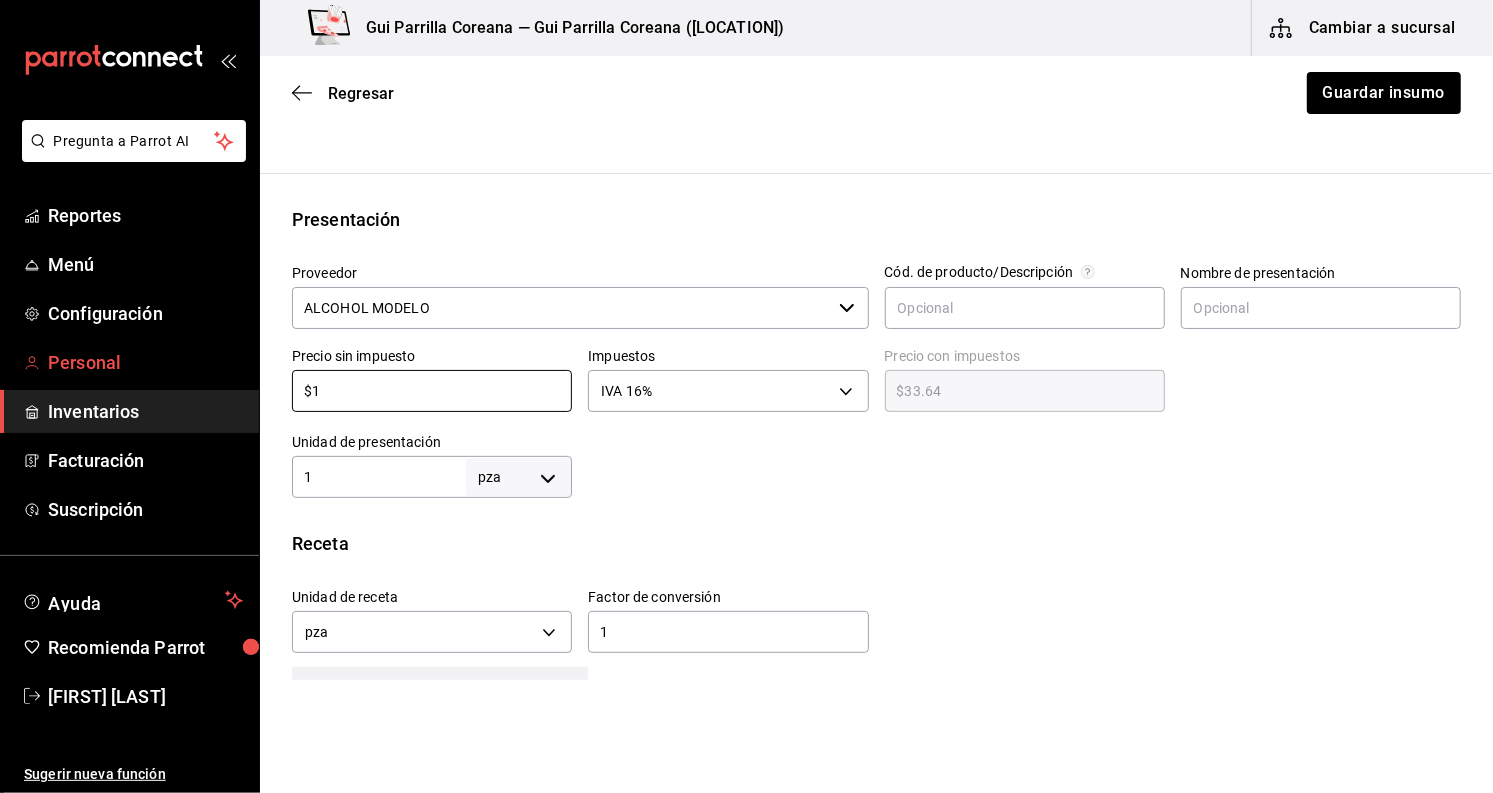 type on "$1.16" 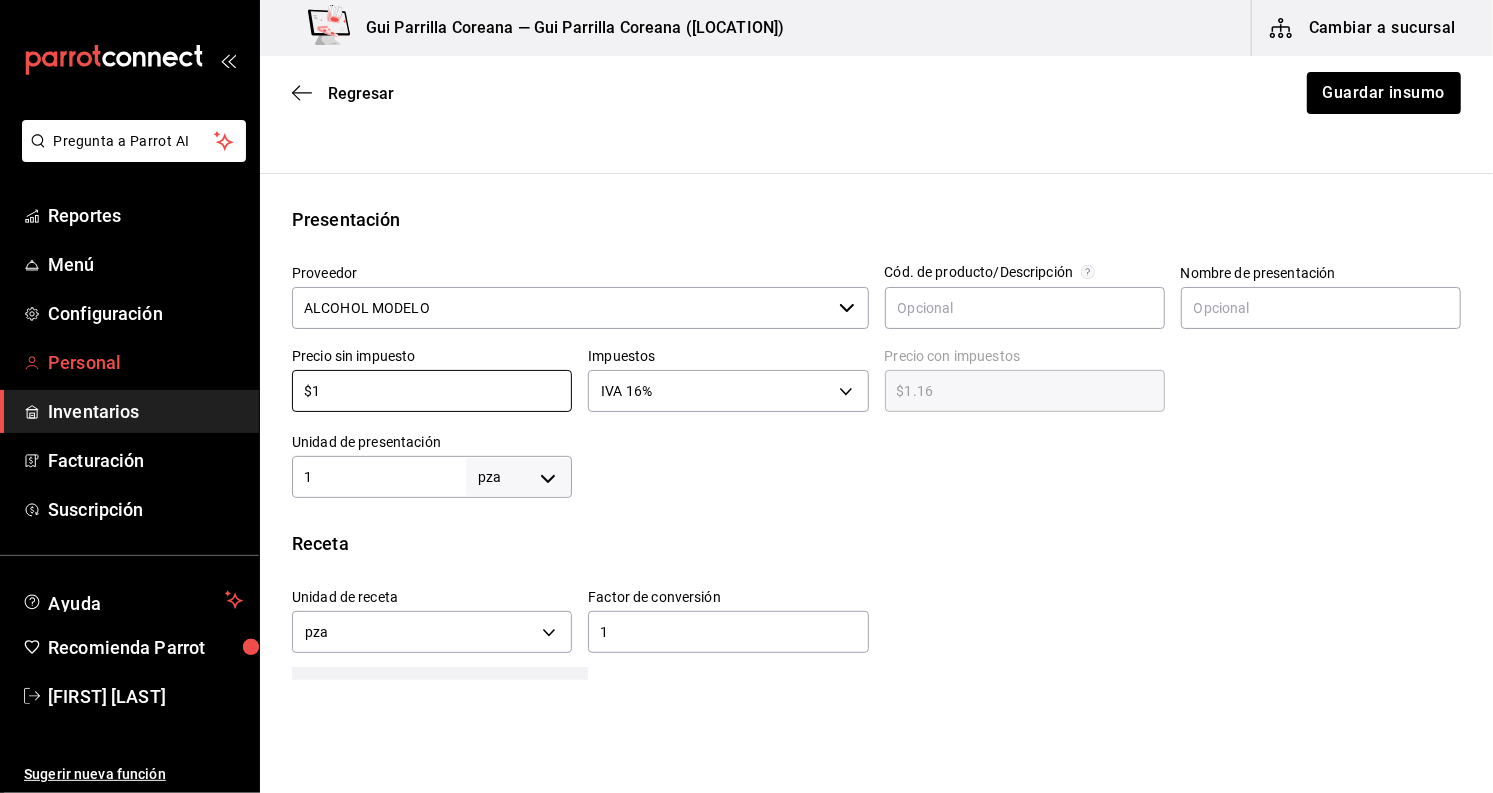 type on "$19" 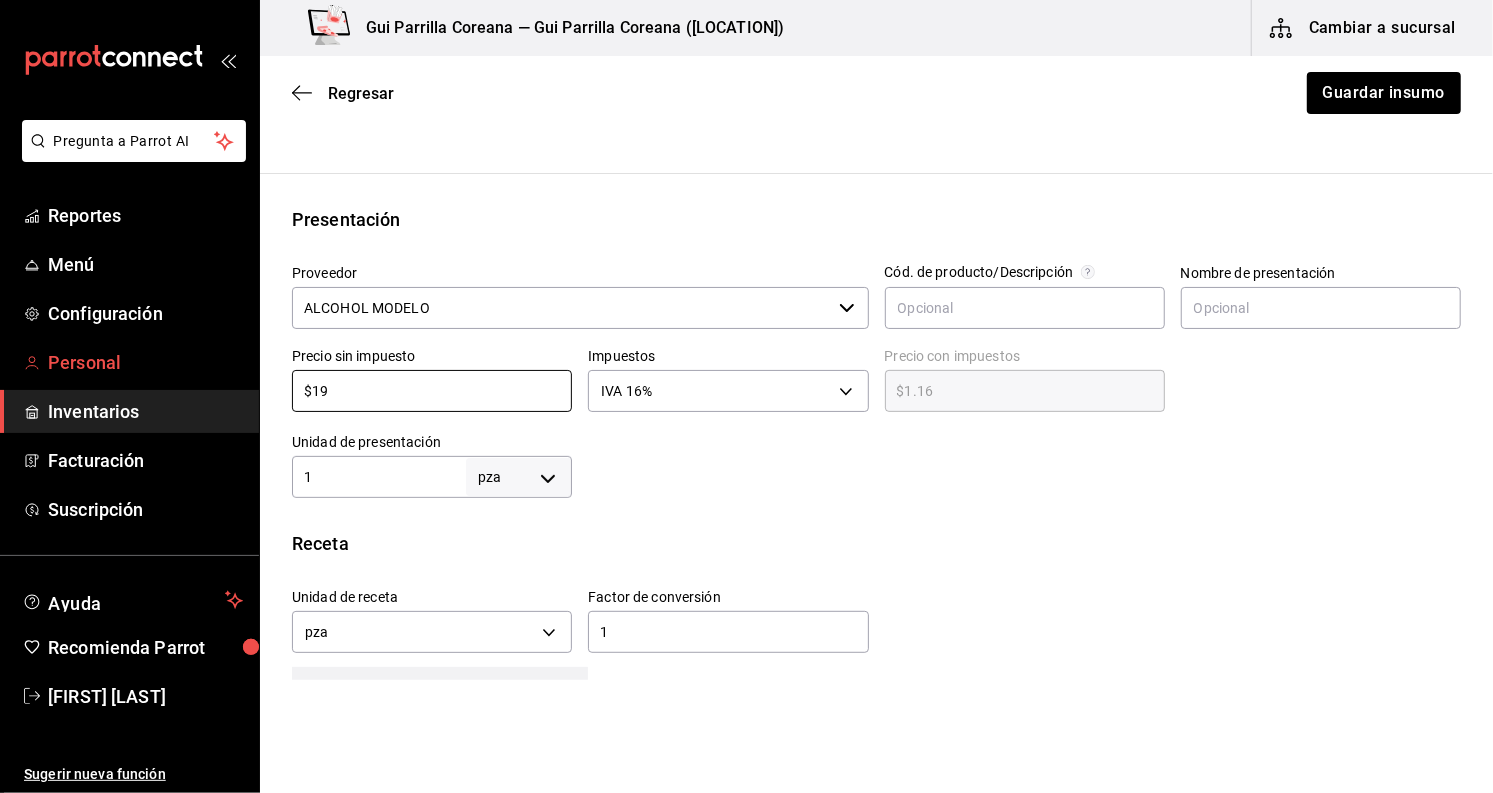 type on "$22.04" 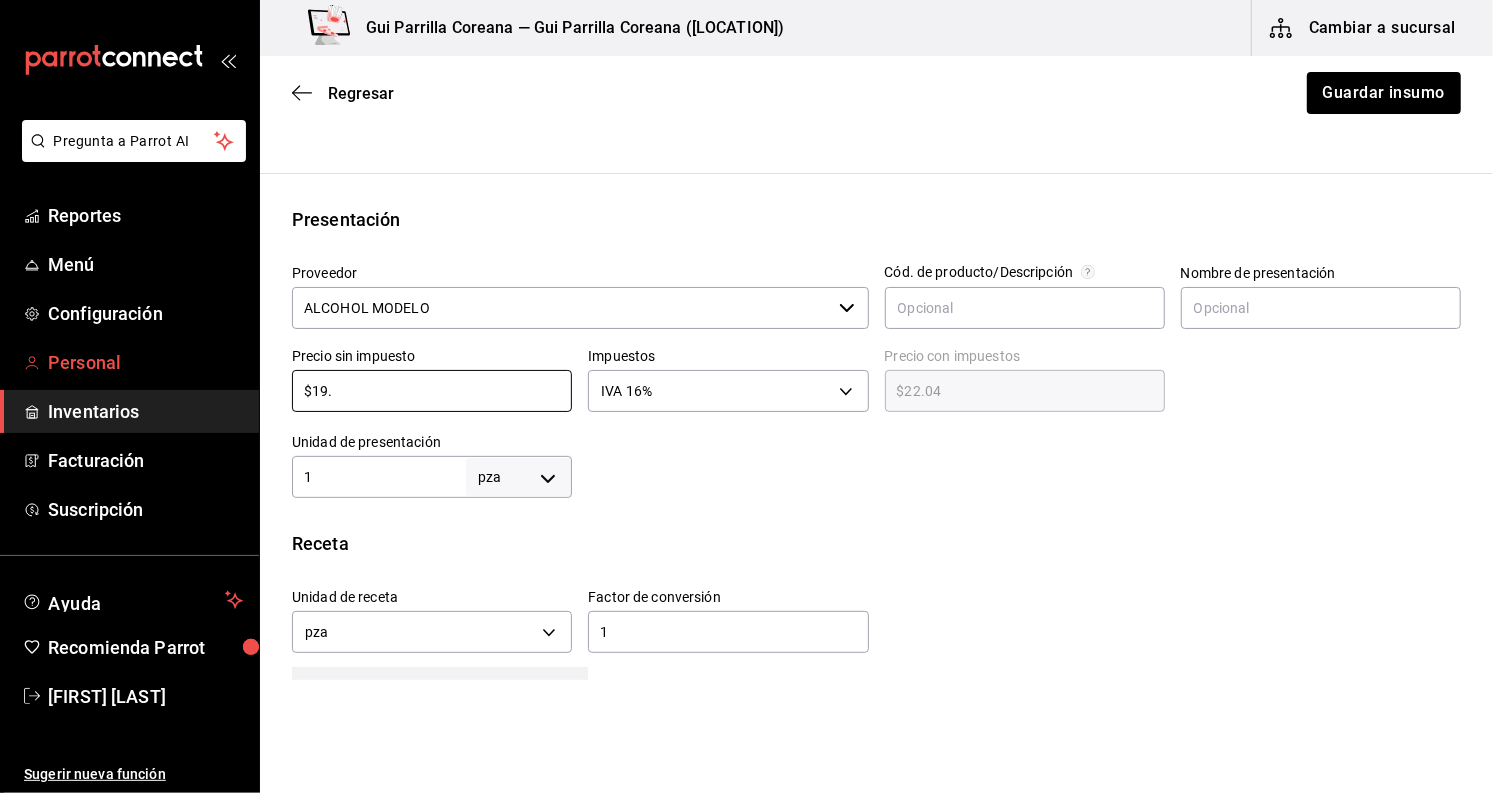 type on "$19.8" 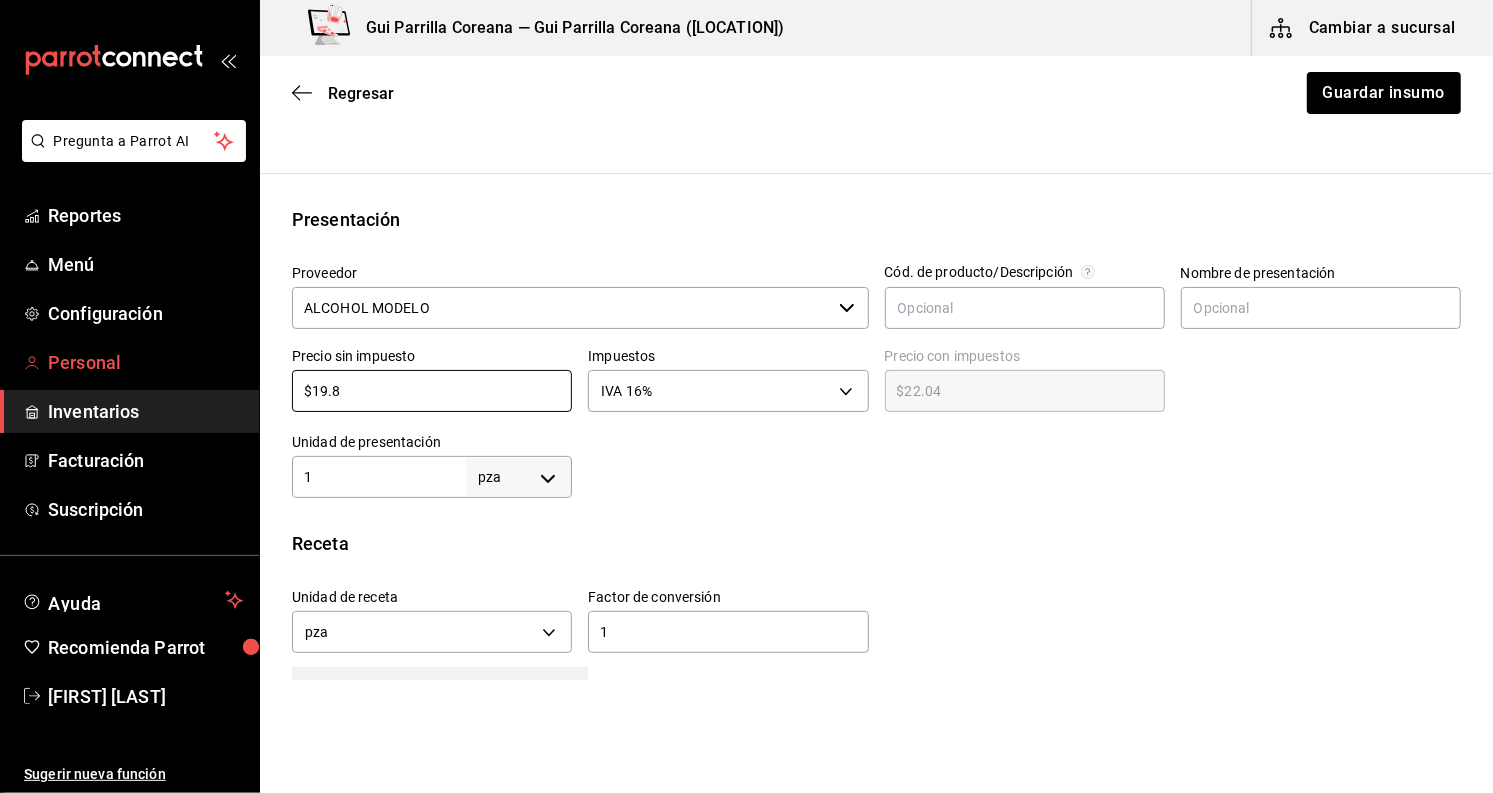 type on "$22.97" 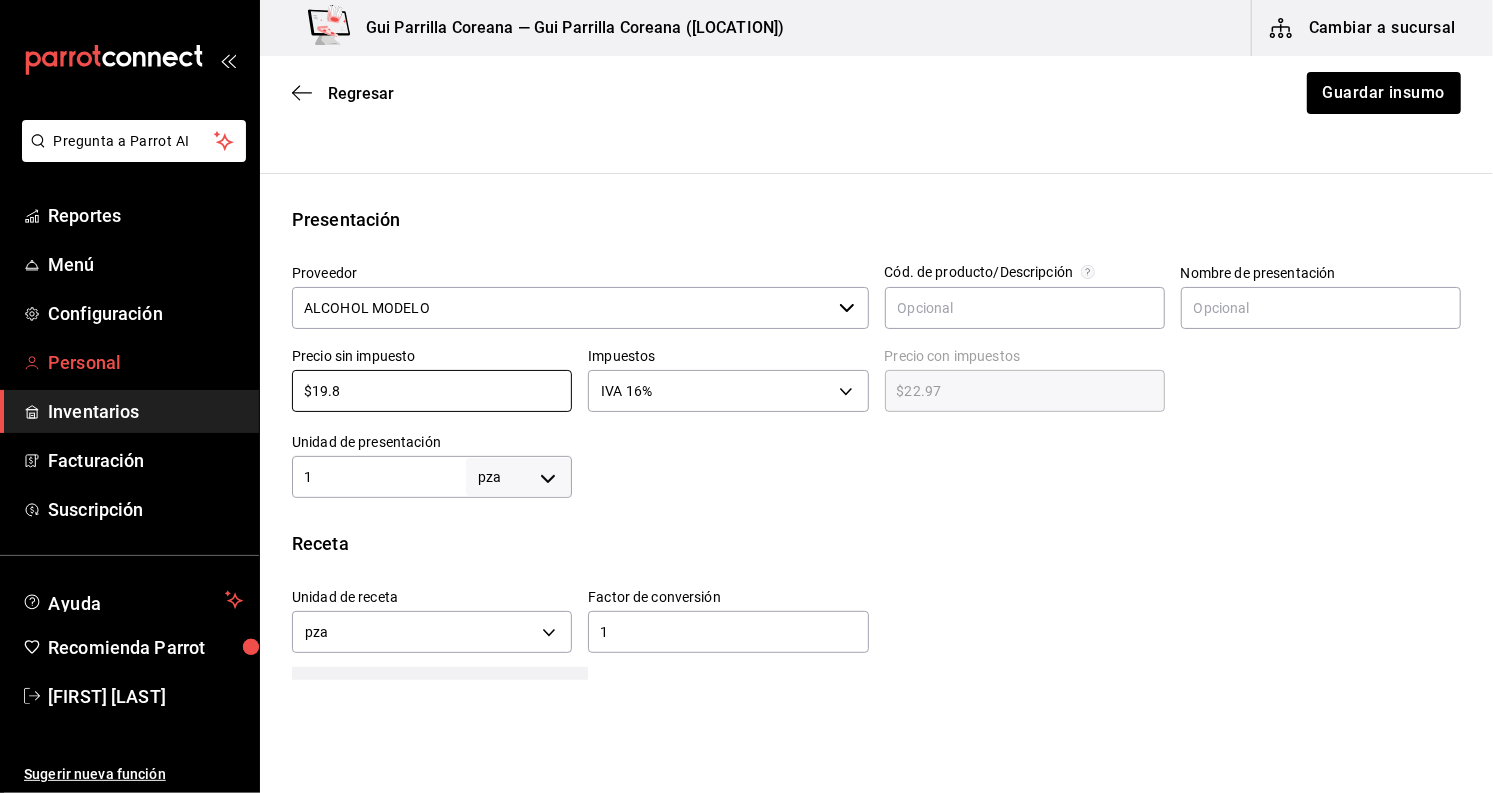 type on "$19.83" 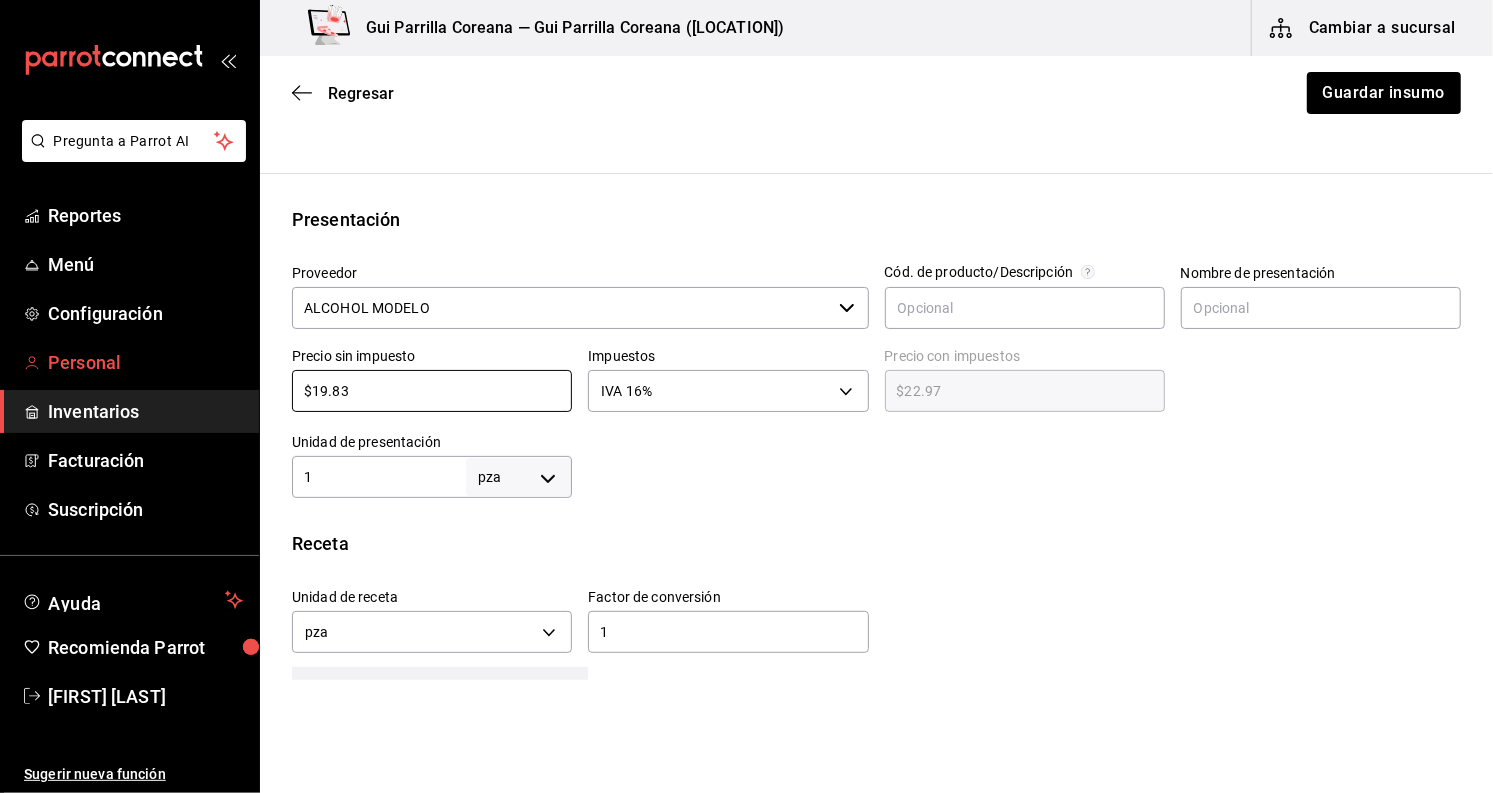 type on "$23.00" 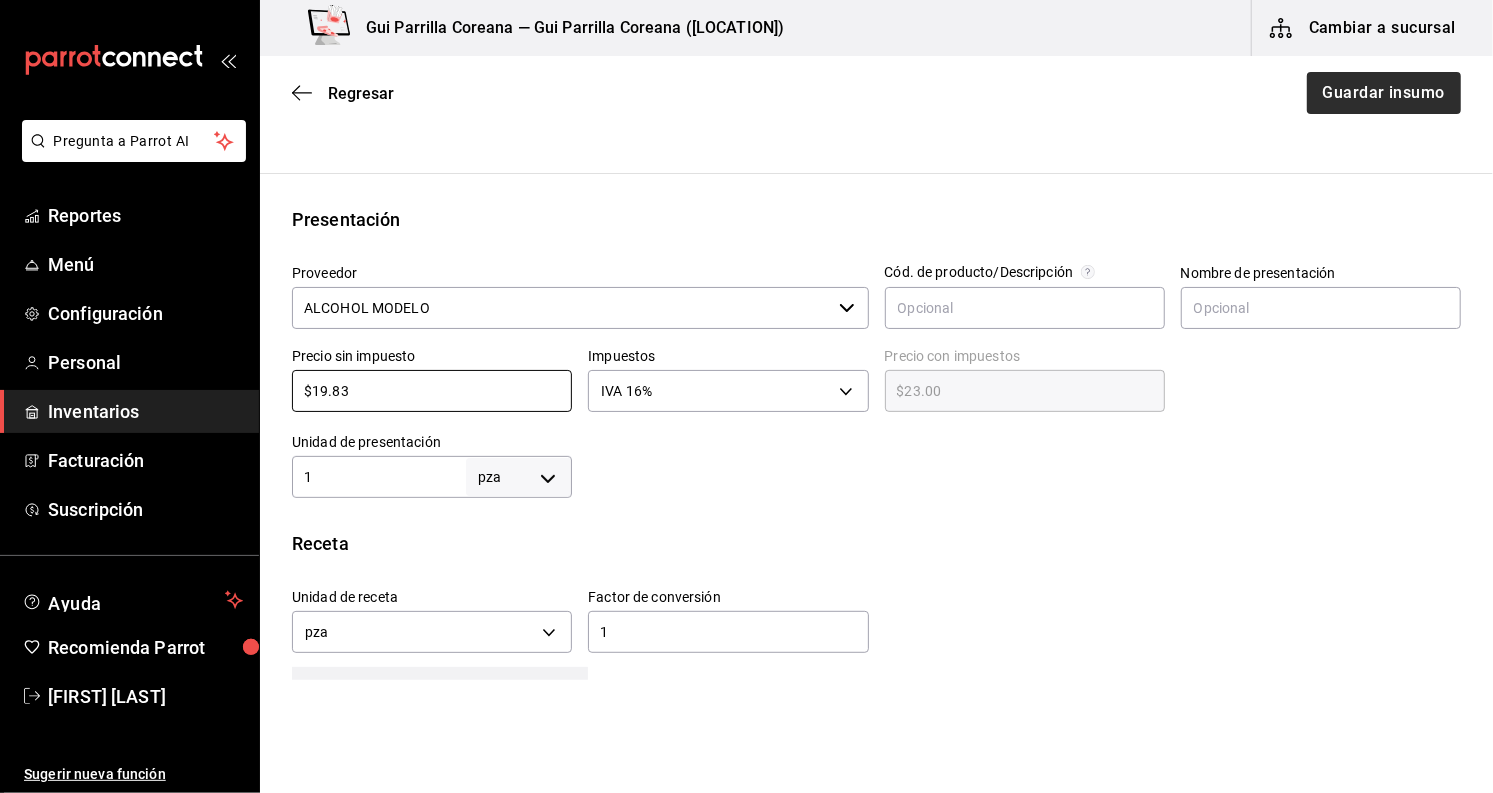 type on "$19.83" 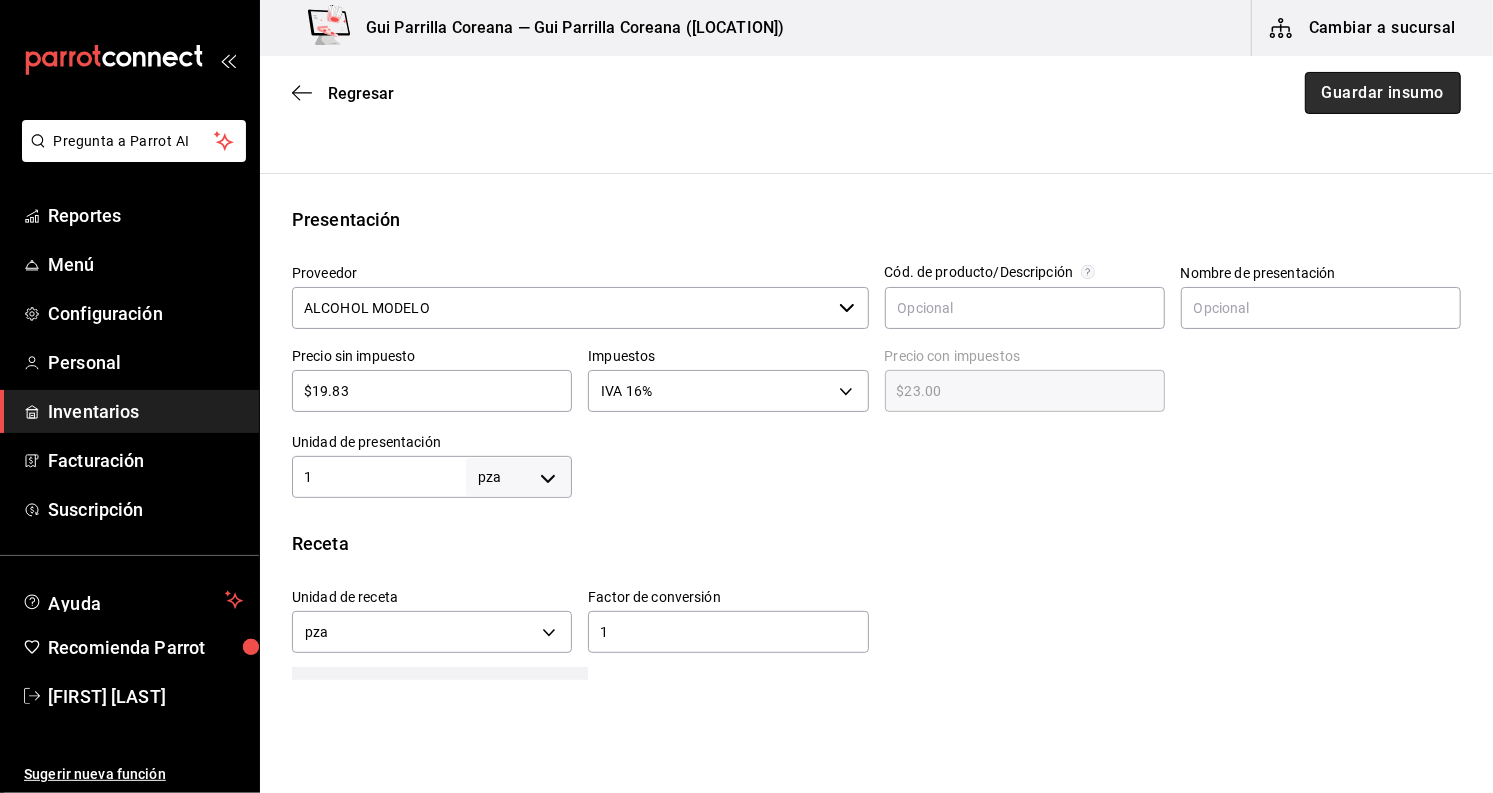 click on "Guardar insumo" at bounding box center (1383, 93) 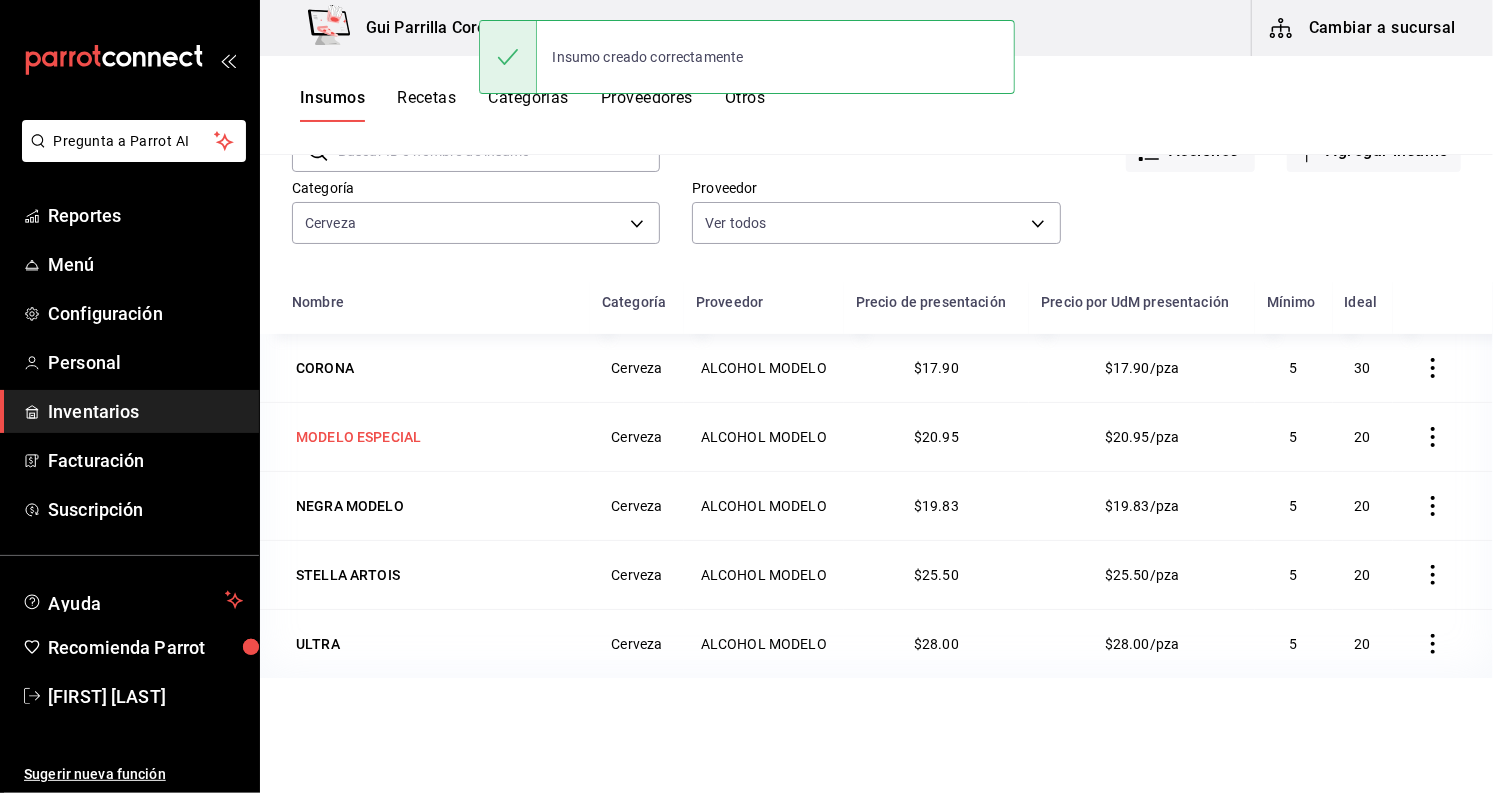 scroll, scrollTop: 222, scrollLeft: 0, axis: vertical 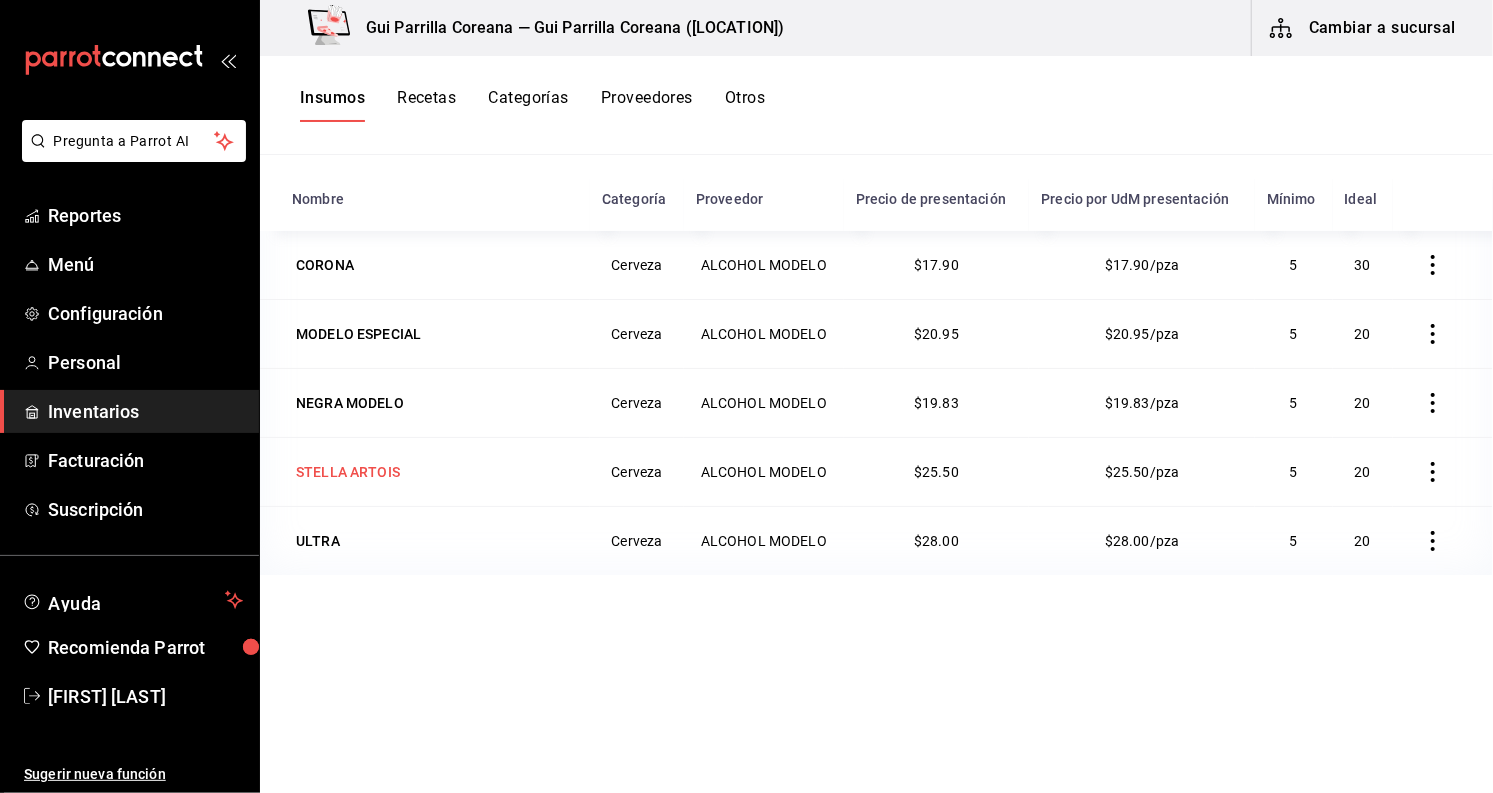 click on "STELLA ARTOIS" at bounding box center [348, 472] 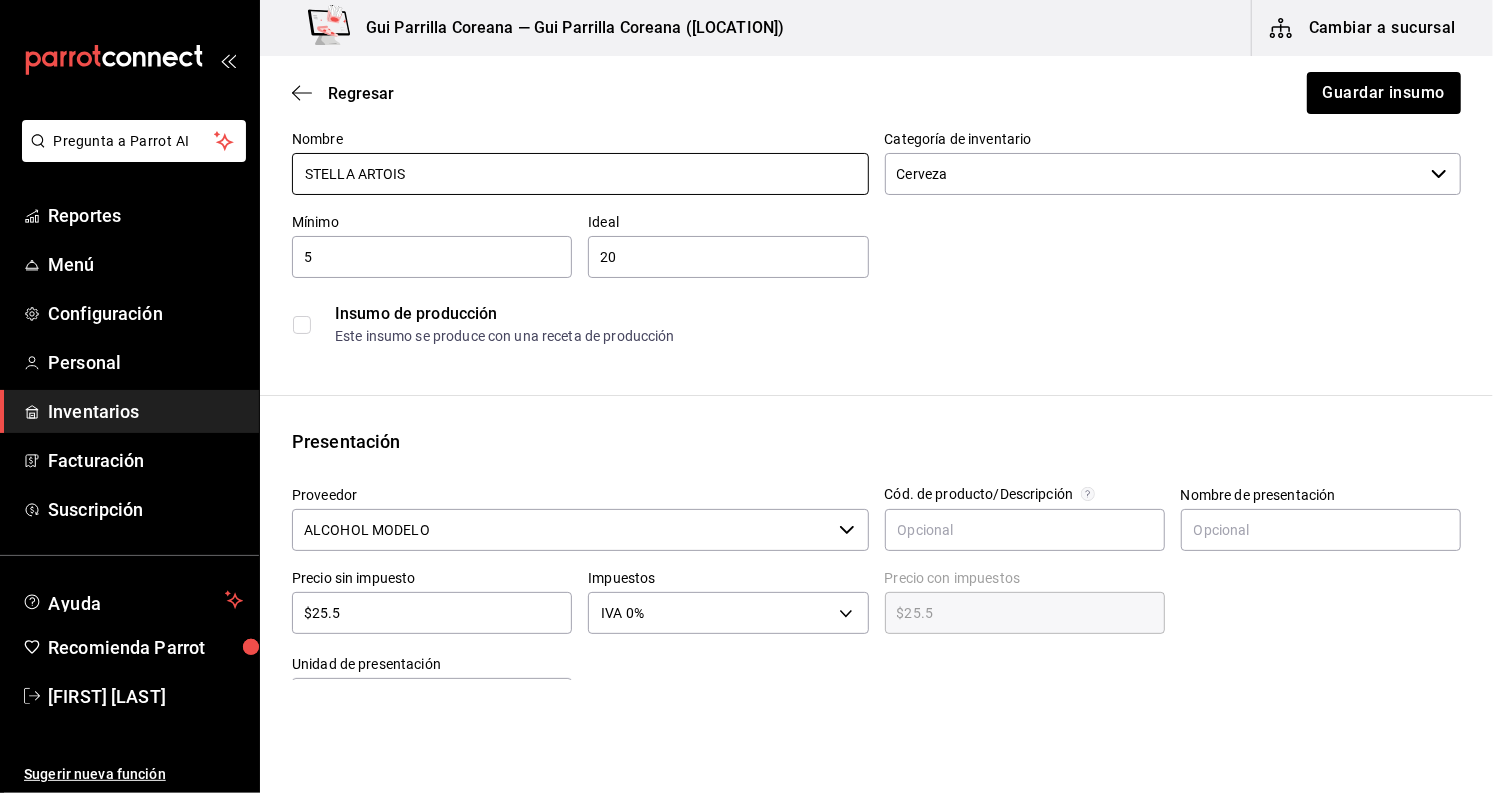 scroll, scrollTop: 222, scrollLeft: 0, axis: vertical 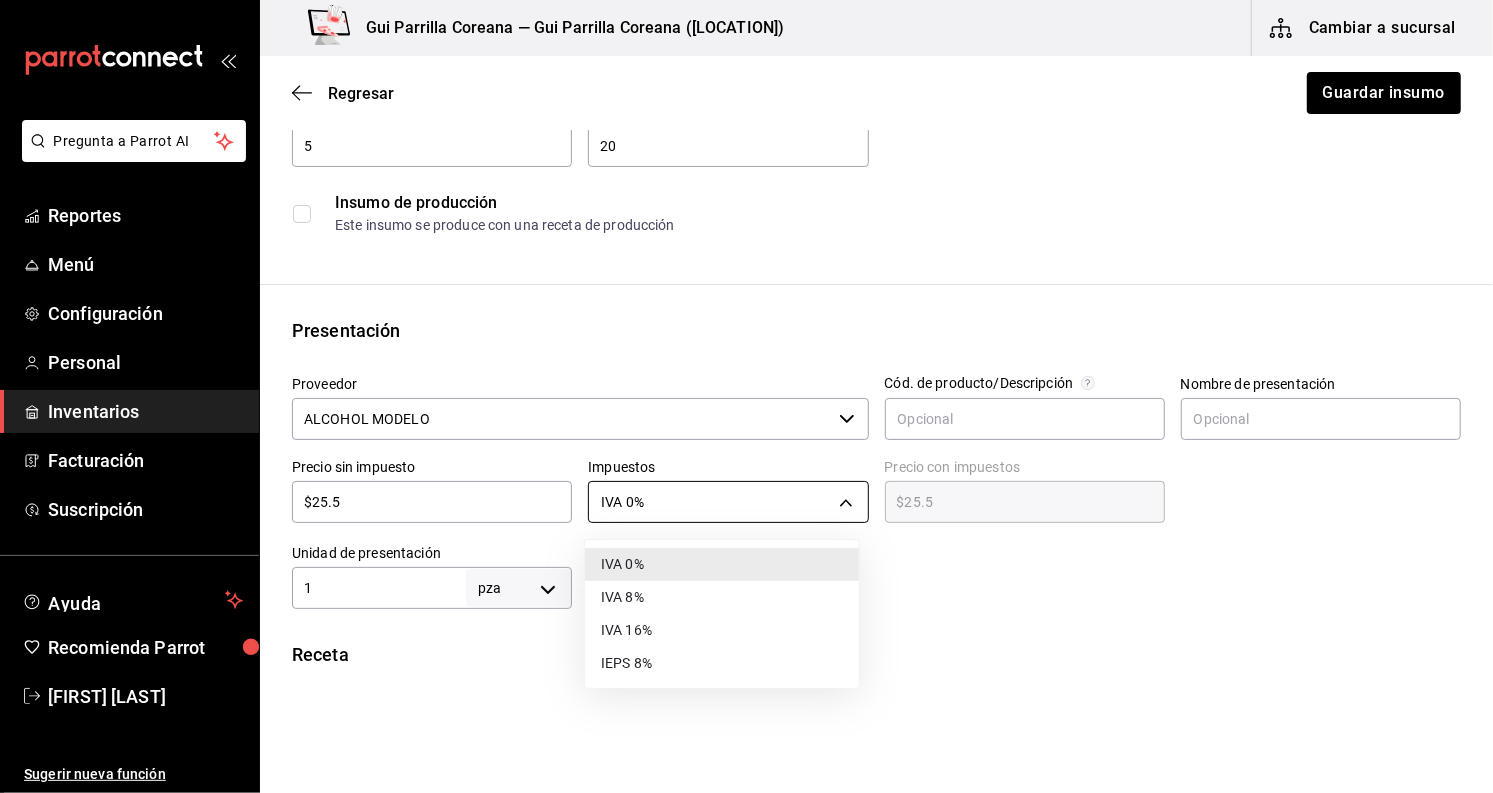 click on "Pregunta a Parrot AI Reportes   Menú   Configuración   Personal   Inventarios   Facturación   Suscripción   Ayuda Recomienda Parrot   [FIRST] [LAST]   Sugerir nueva función   Gui Parrilla Coreana — Gui Parrilla Coreana ([LOCATION]) Cambiar a sucursal Regresar Guardar insumo Insumo IN-1710864819134 Nombre STELLA ARTOIS Categoría de inventario Cerveza ​ Mínimo 5 ​ Ideal 20 ​ Insumo de producción Este insumo se produce con una receta de producción Presentación Proveedor ALCOHOL MODELO ​ Cód. de producto/Descripción Nombre de presentación Precio sin impuesto $25.5 ​ Impuestos IVA 0% IVA_0 Precio con impuestos $25.5 ​ Unidad de presentación 1 pza UNIT ​ Receta Unidad de receta pza UNIT Factor de conversión 1 ​ 1 pza de Presentación = 1 pza receta Ver ayuda de conversiones ¿La presentación  viene en otra caja? Si No Unidades de conteo pza Presentación (1 pza) ; GANA 1 MES GRATIS EN TU SUSCRIPCIÓN AQUÍ Ver video tutorial Ir a video Pregunta a Parrot AI Reportes   Menú     Personal" at bounding box center [746, 340] 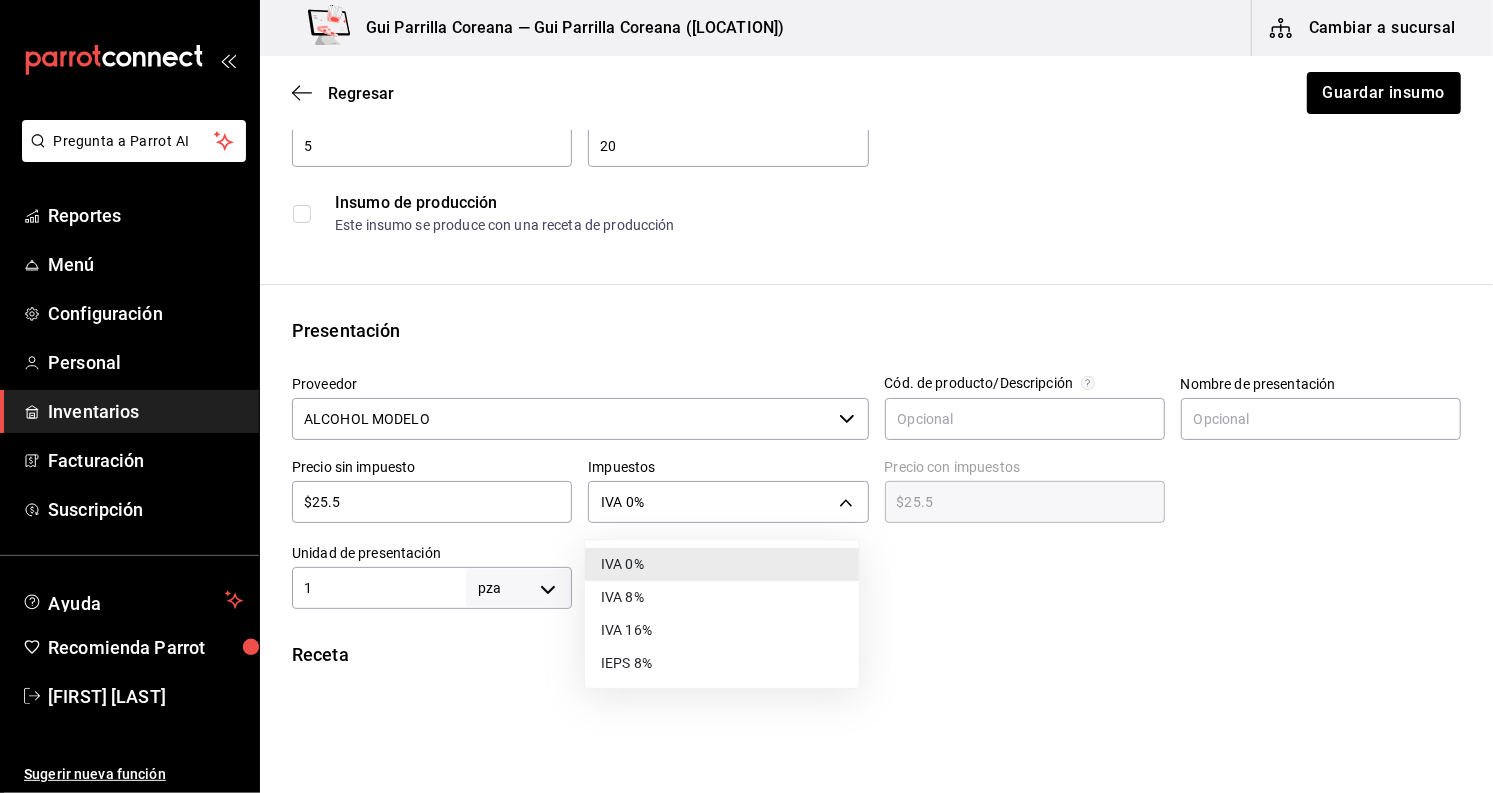 click on "IVA 16%" at bounding box center [722, 630] 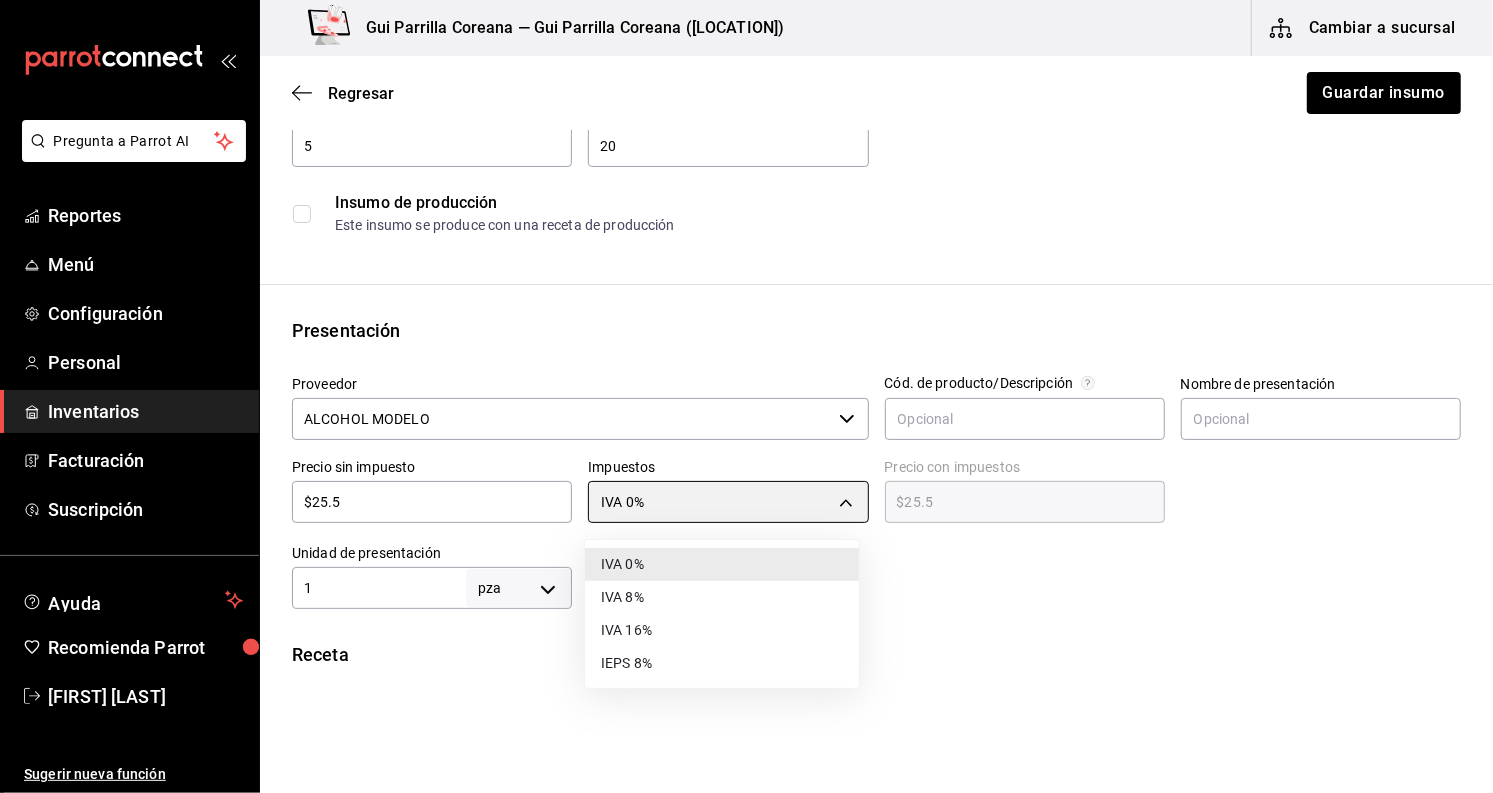 type on "IVA_16" 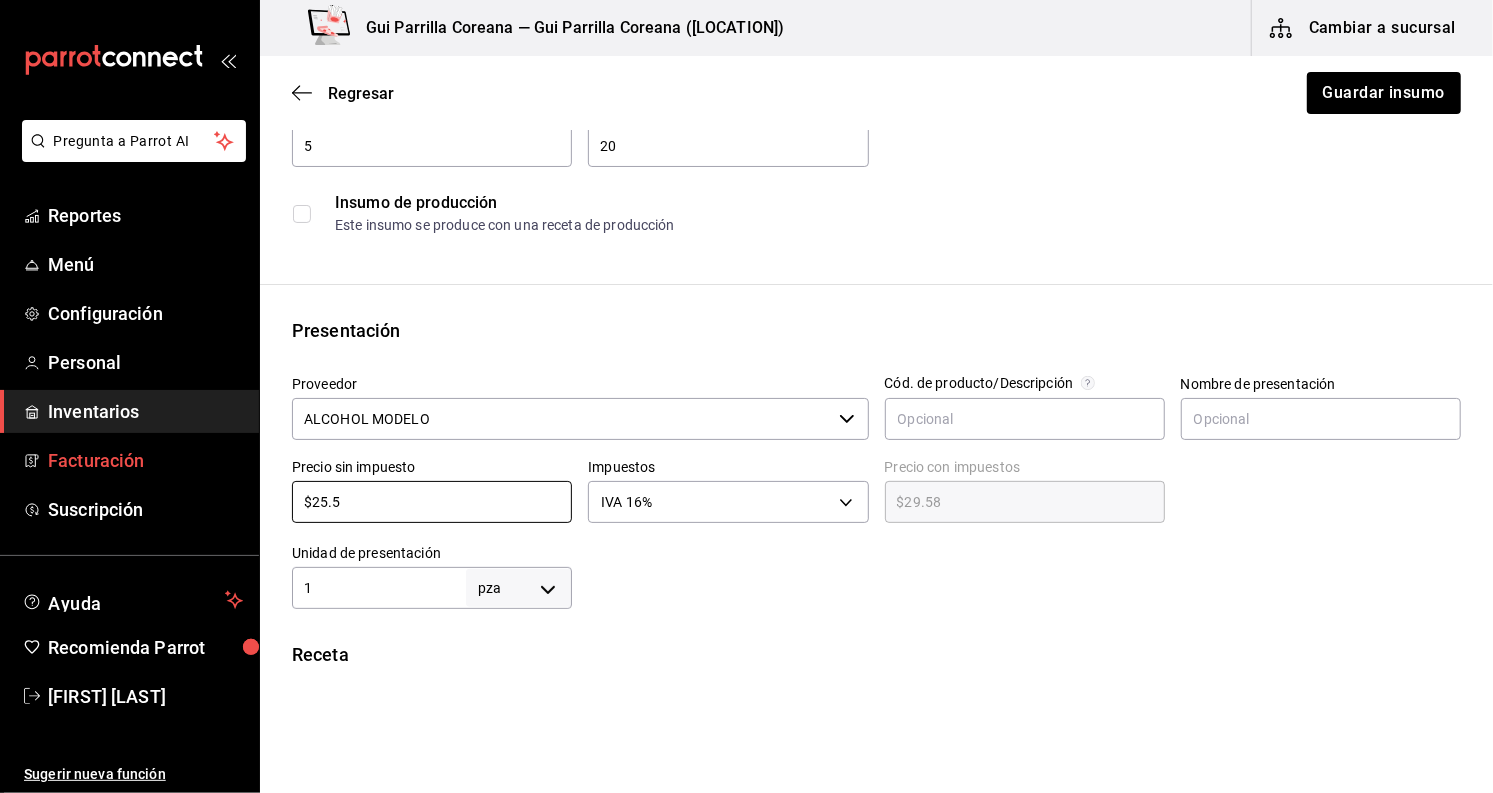 drag, startPoint x: 399, startPoint y: 508, endPoint x: 130, endPoint y: 466, distance: 272.25906 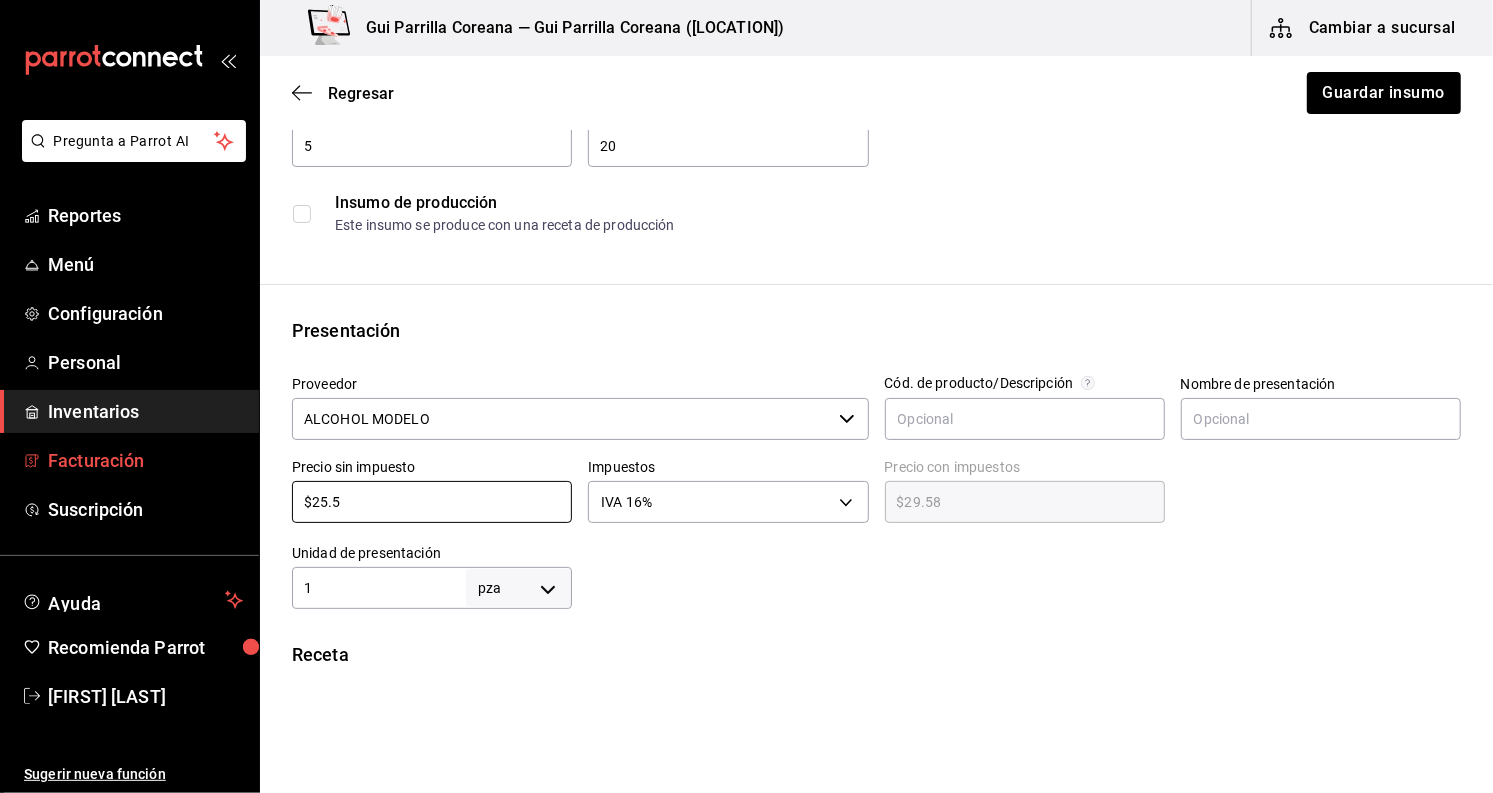type on "$2" 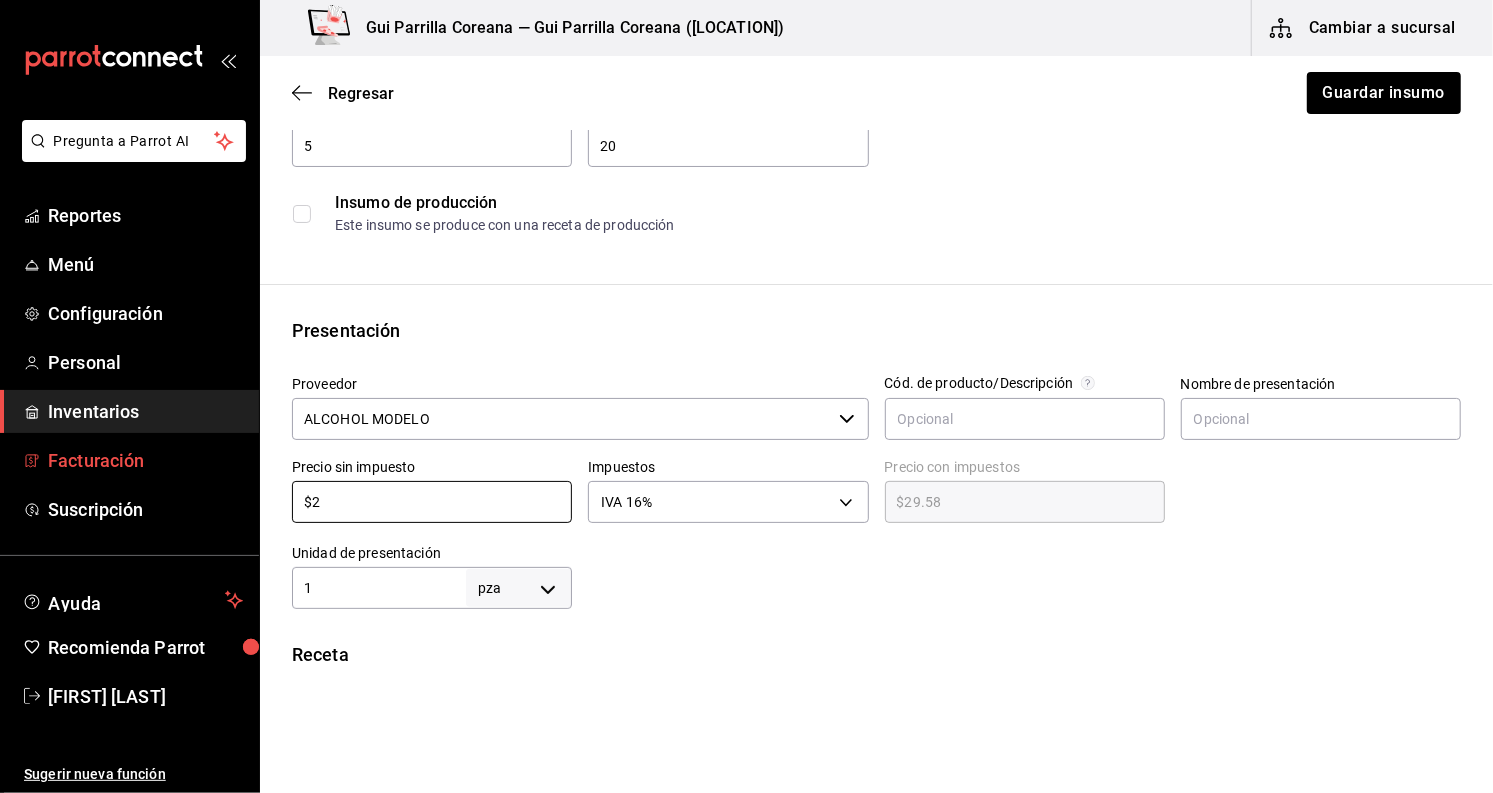 type on "$2.32" 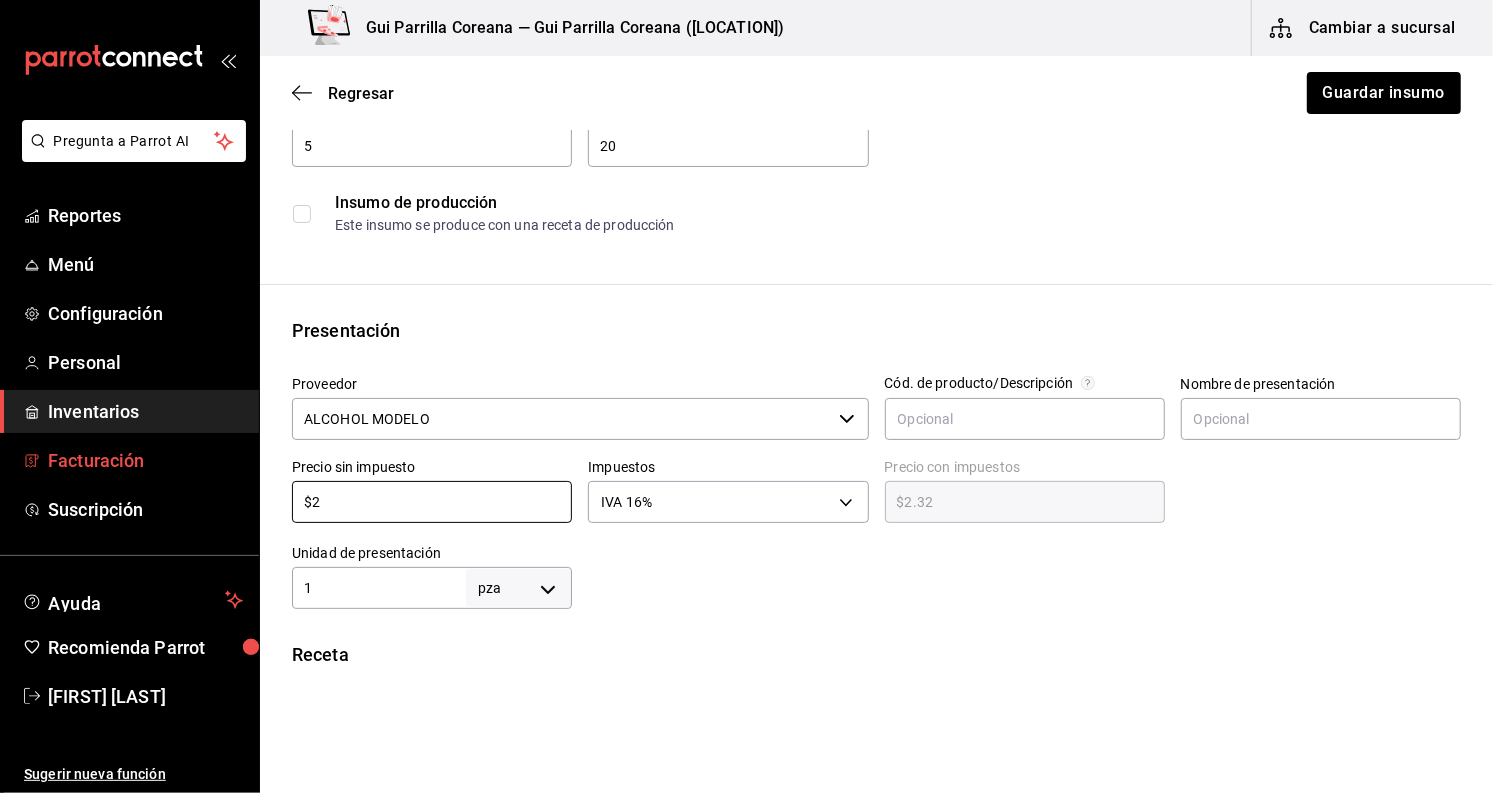type on "$21" 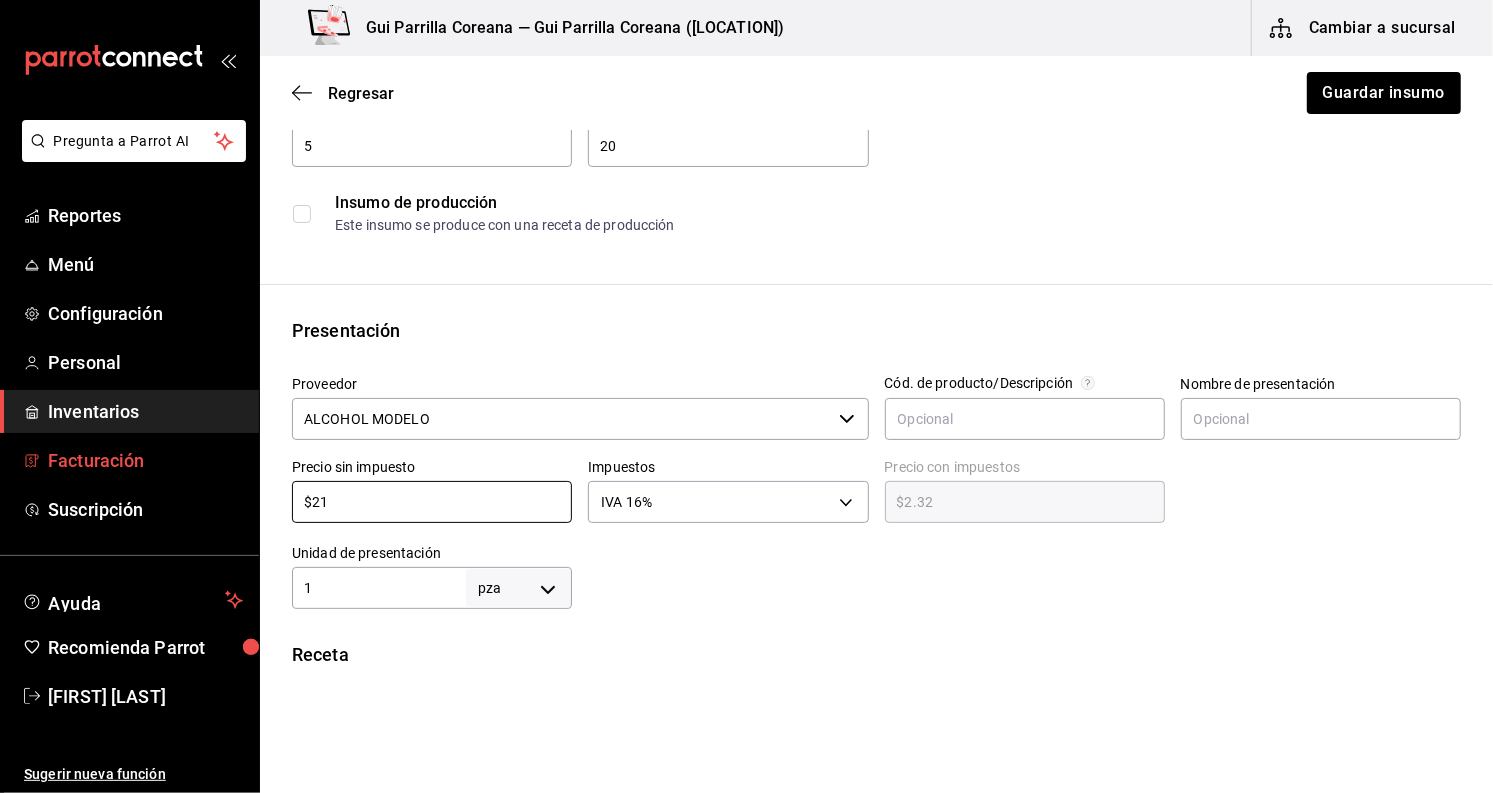 type on "$24.36" 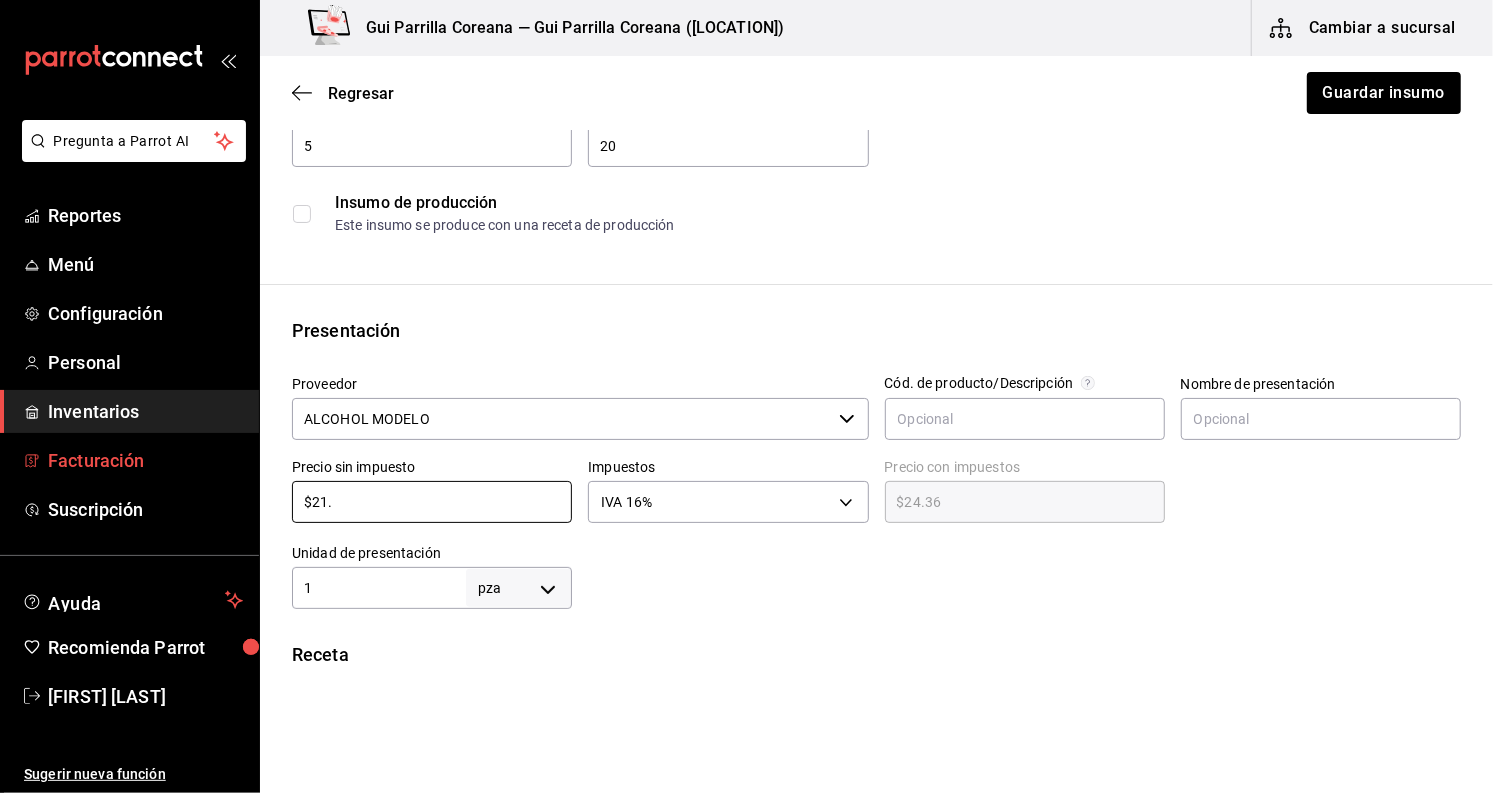 type on "$21.5" 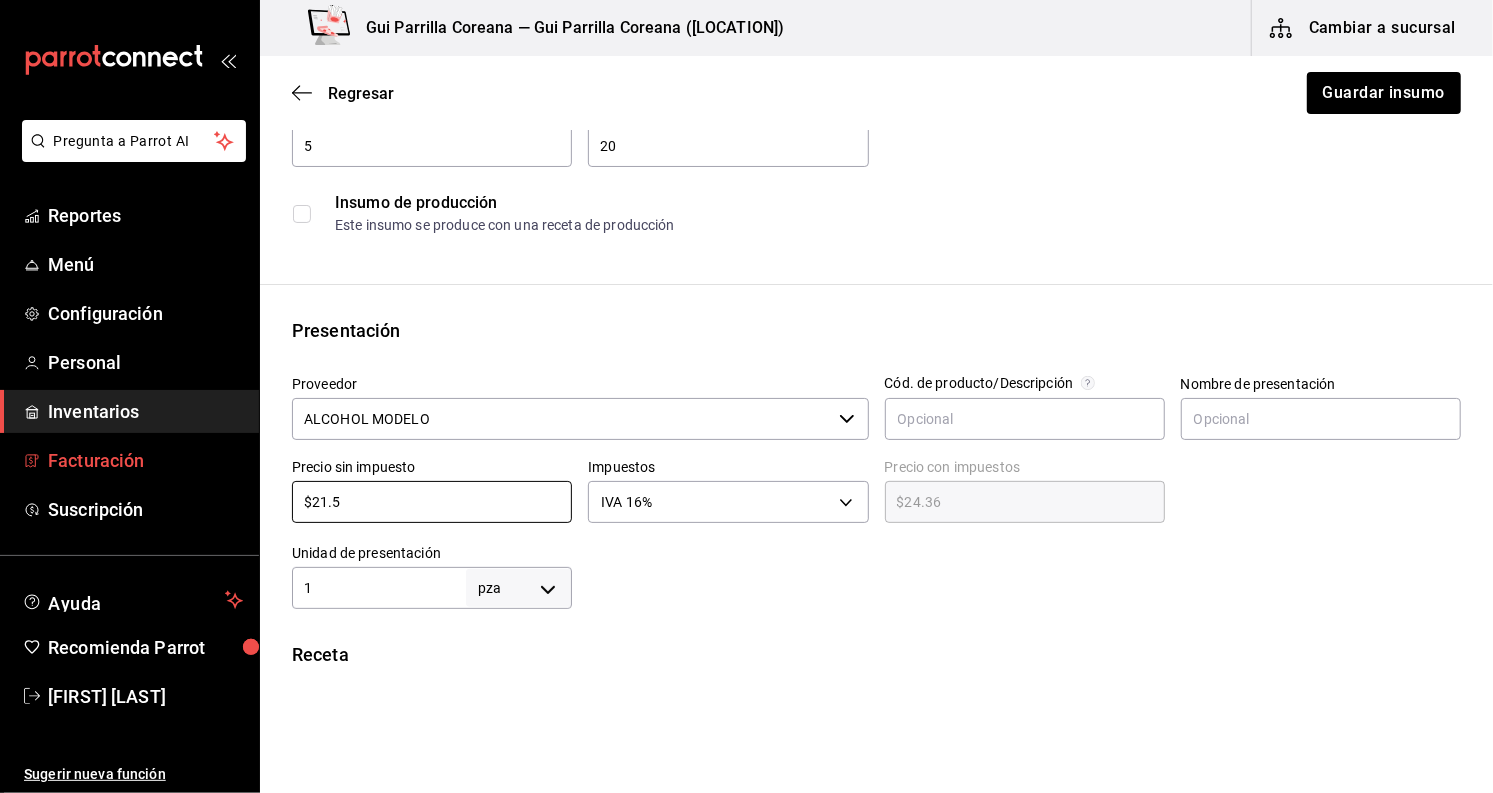 type on "$24.94" 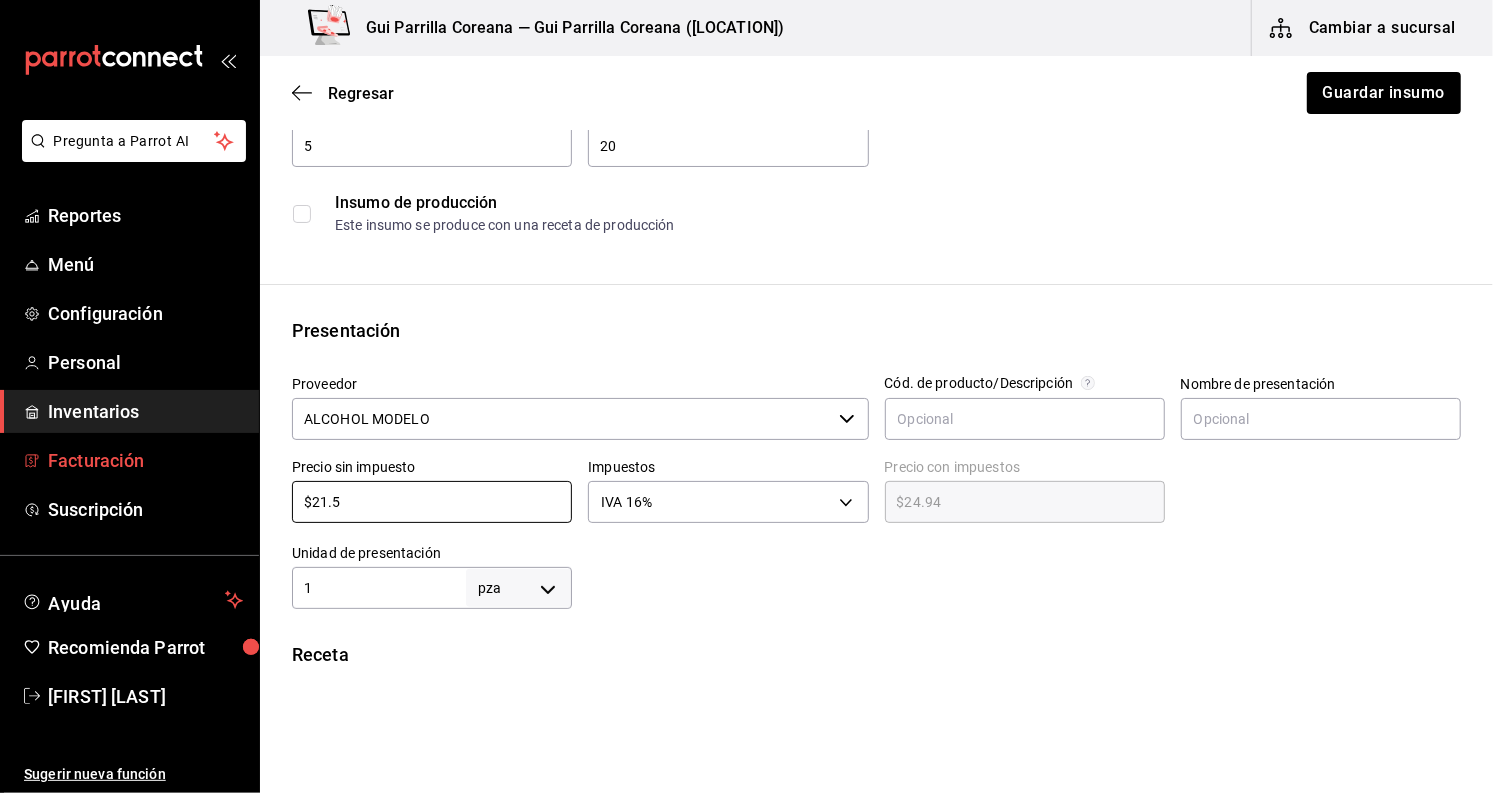 type on "$21.55" 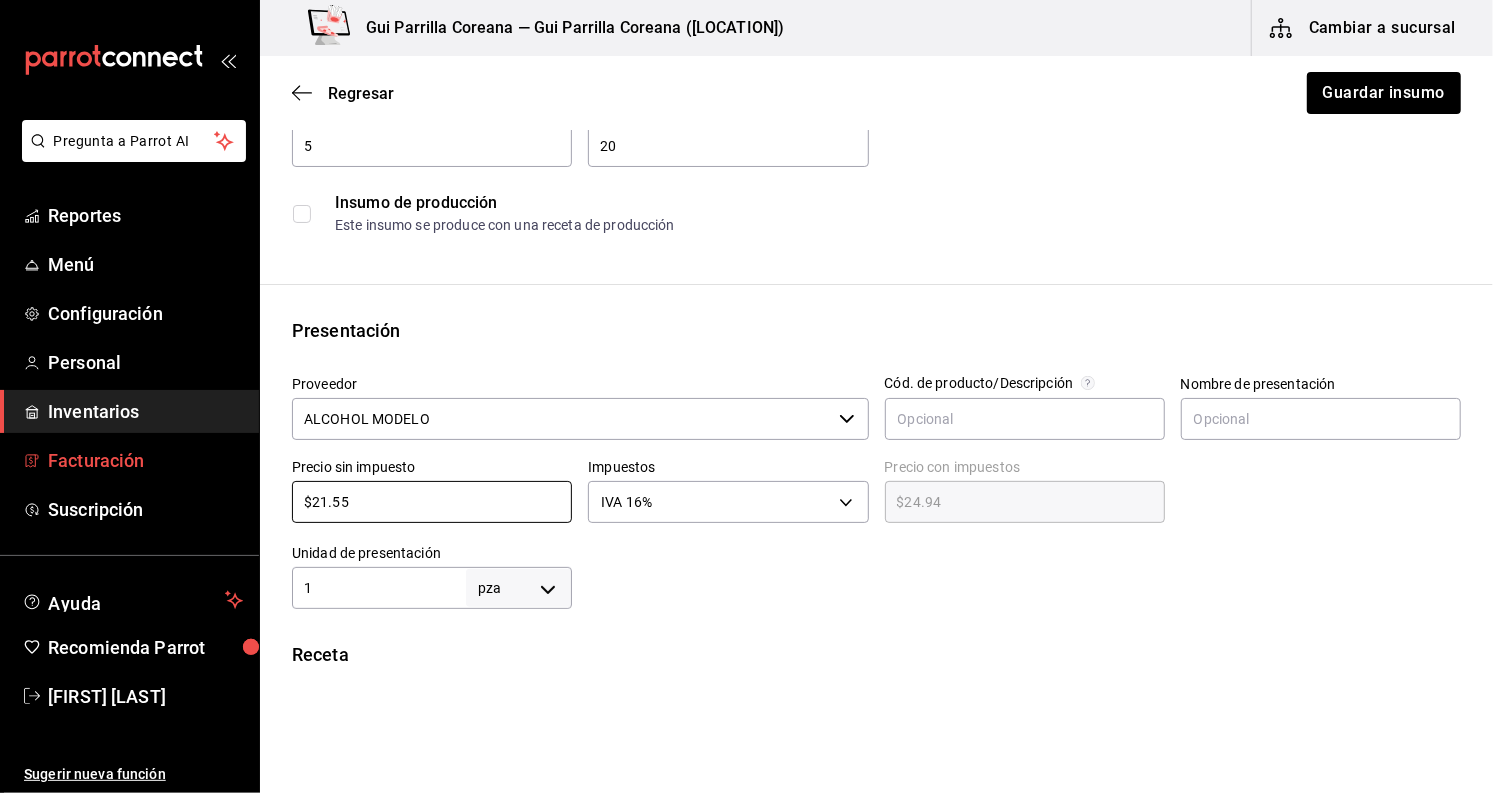 type on "$25.00" 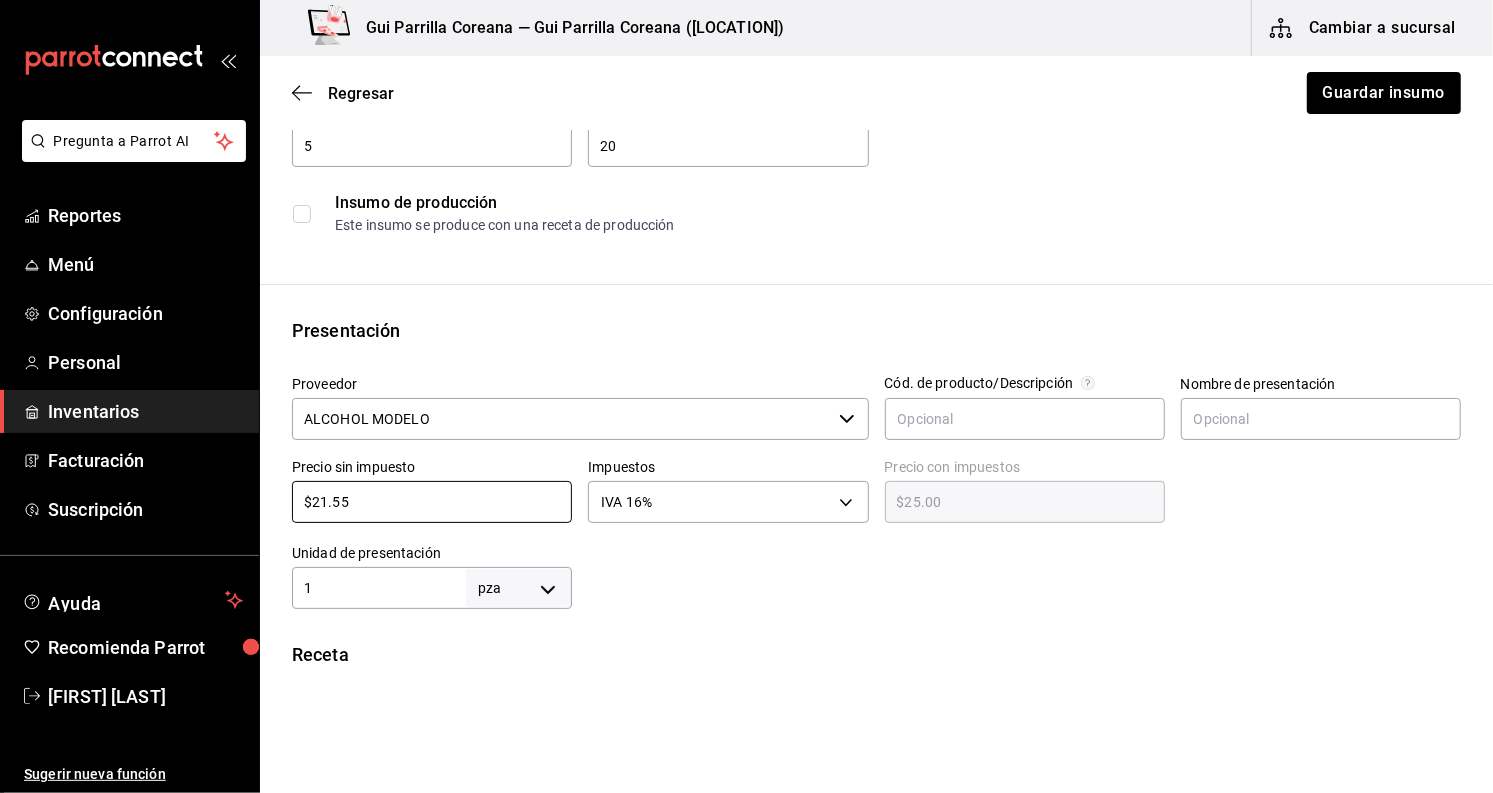 type on "$21.55" 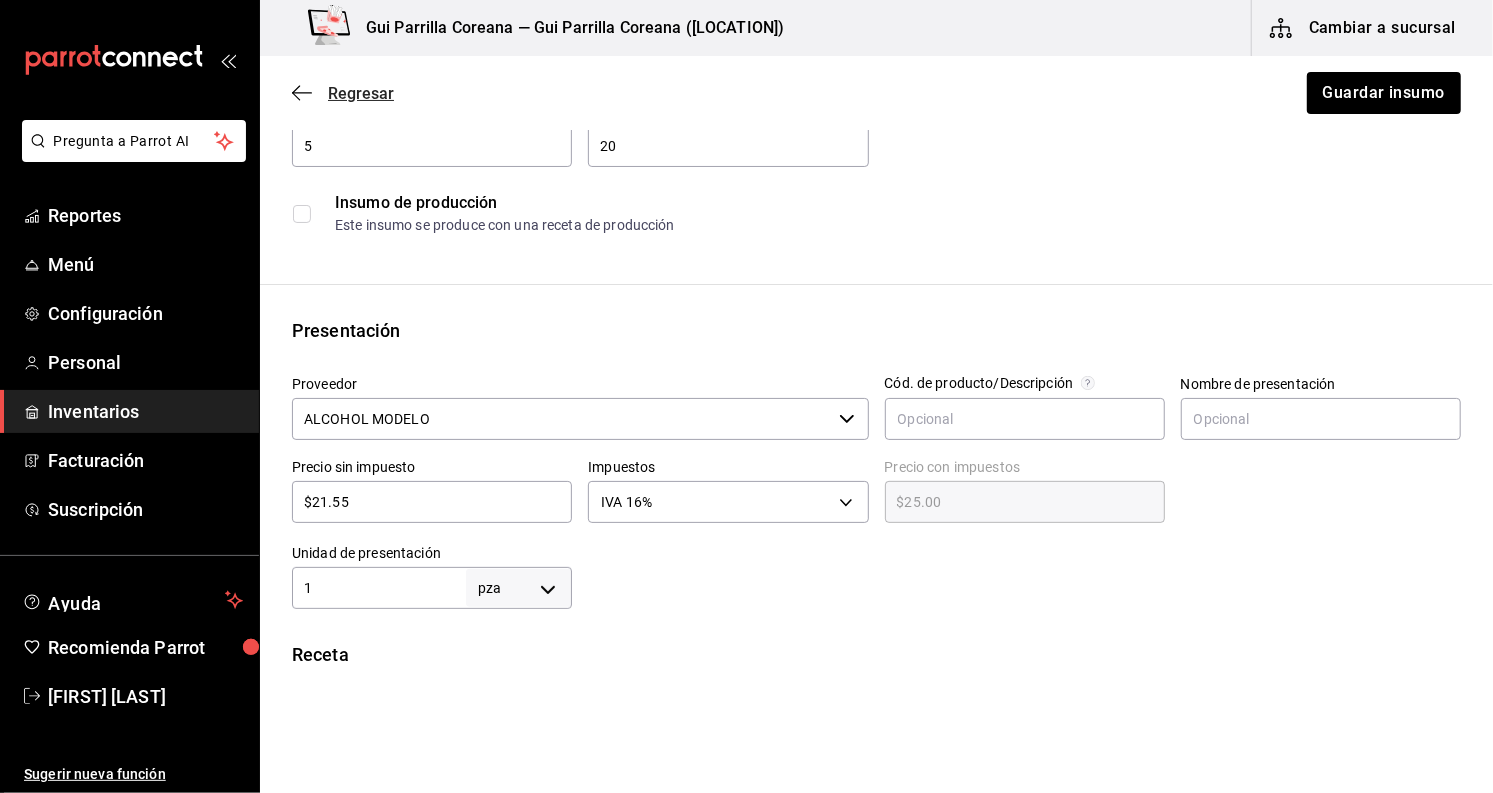 click 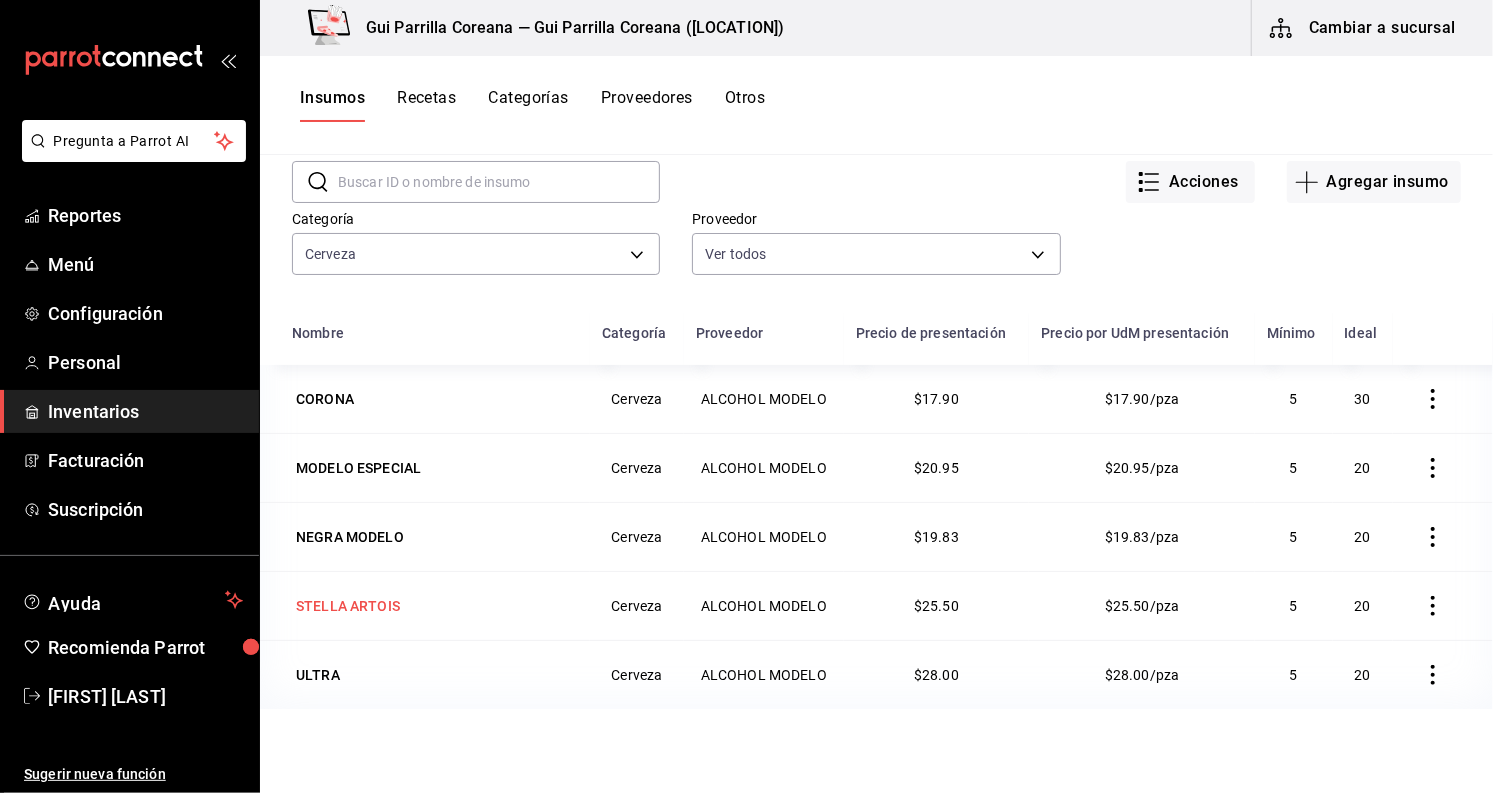 scroll, scrollTop: 246, scrollLeft: 0, axis: vertical 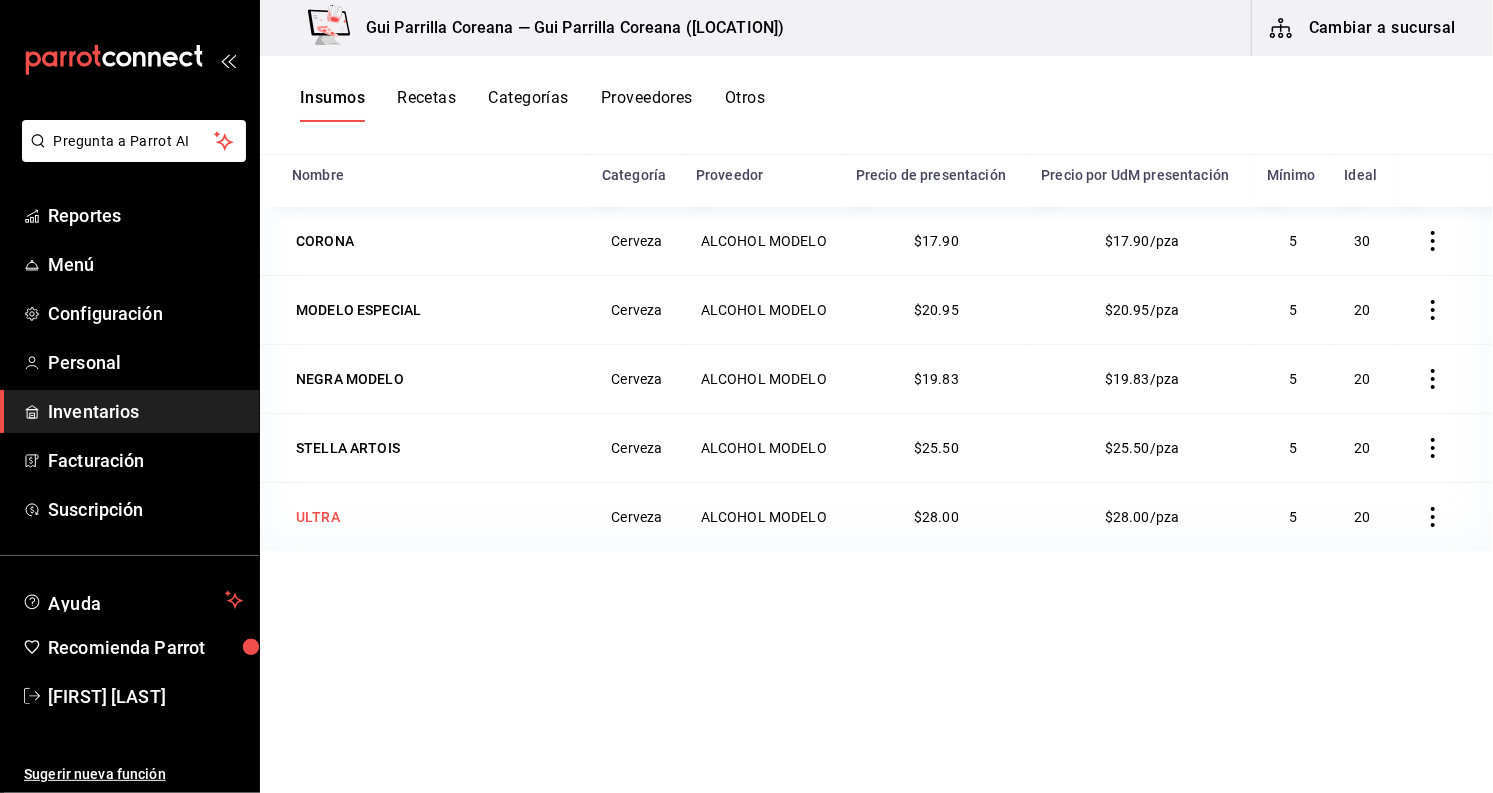 click on "ULTRA" at bounding box center (435, 517) 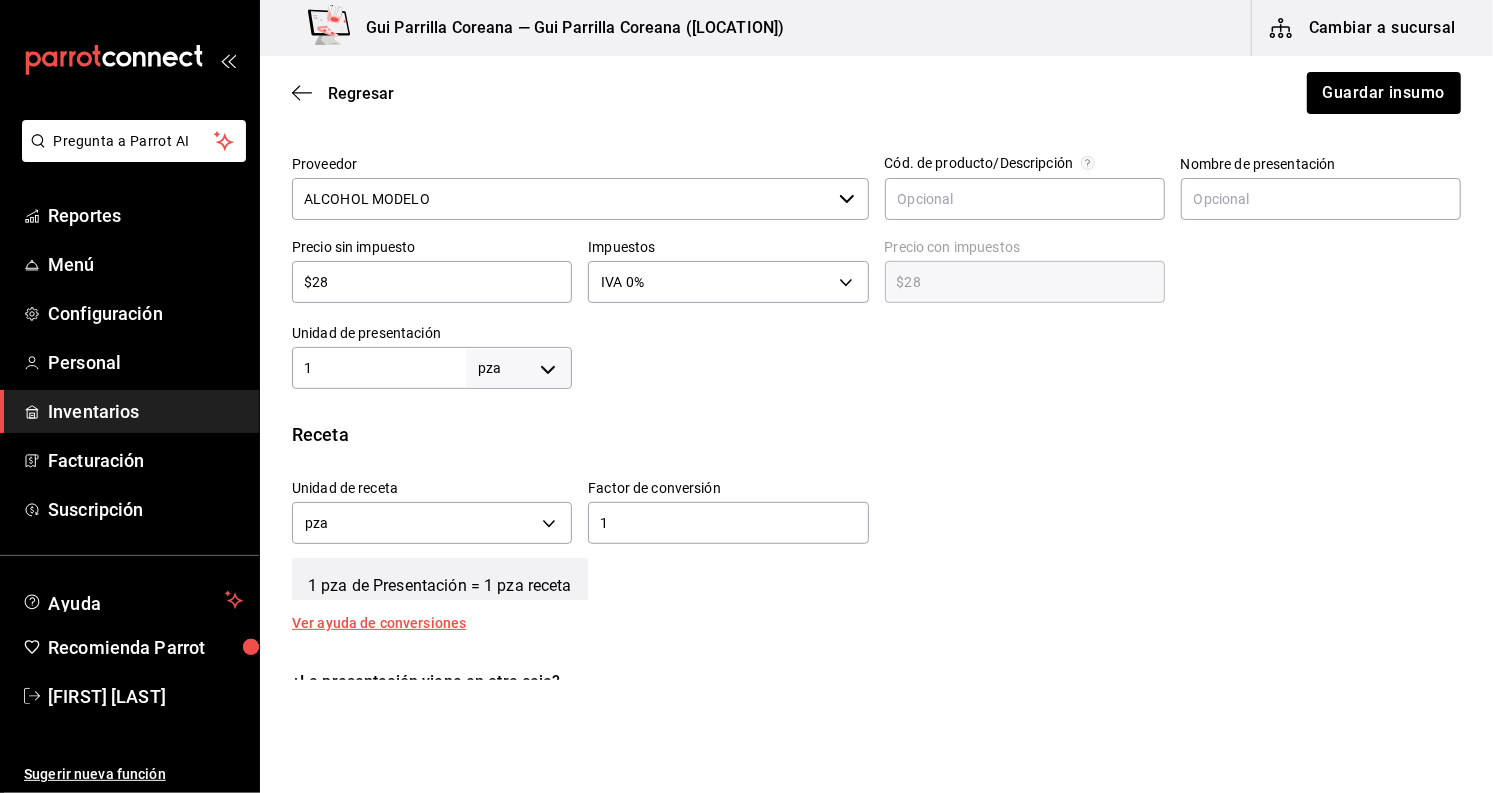 scroll, scrollTop: 444, scrollLeft: 0, axis: vertical 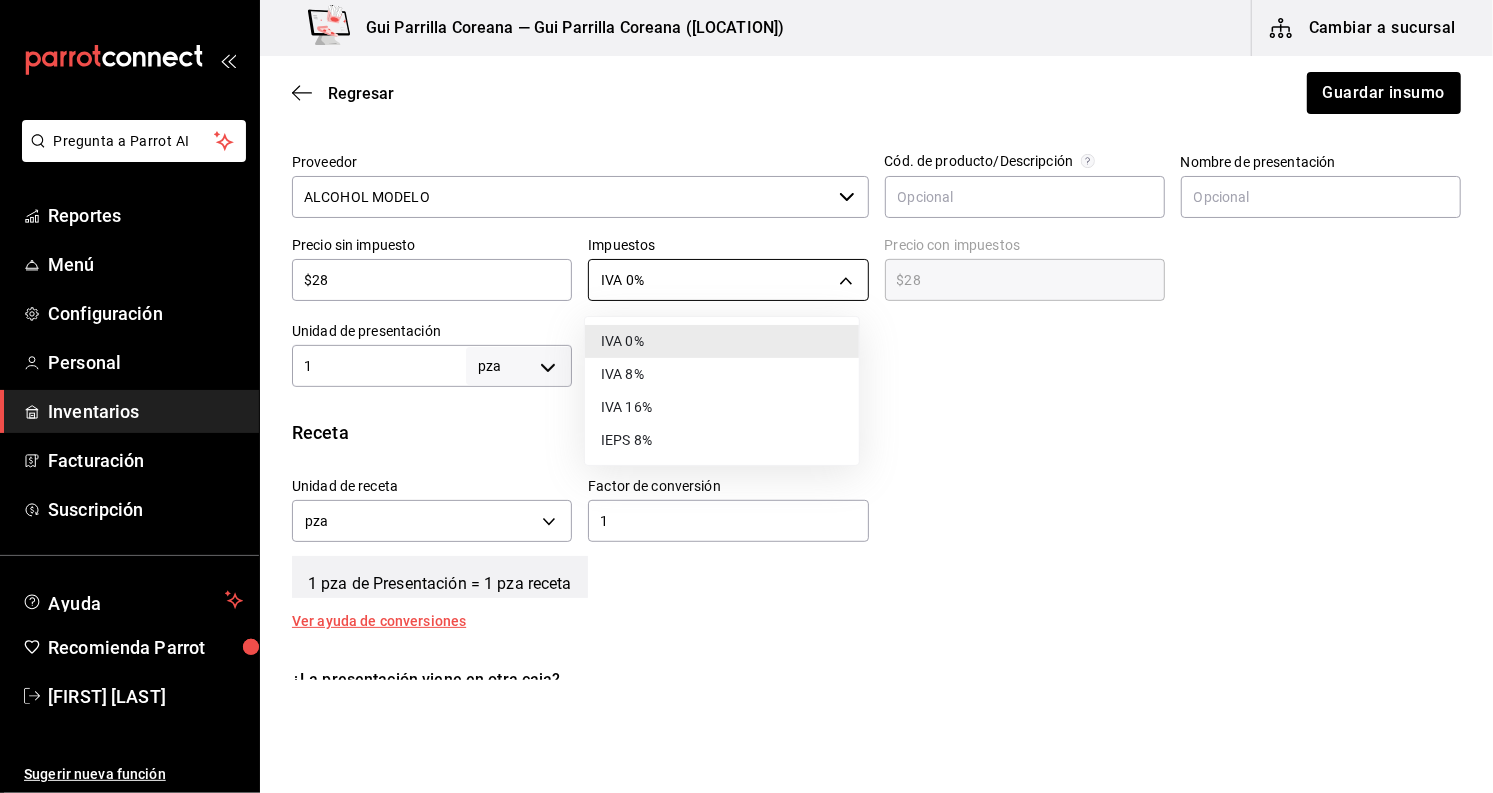 click on "Pregunta a Parrot AI Reportes   Menú   Configuración   Personal   Inventarios   Facturación   Suscripción   Ayuda Recomienda Parrot   [FIRST] [LAST]   Sugerir nueva función   Gui Parrilla Coreana — Gui Parrilla Coreana ([LOCATION]) Cambiar a sucursal Regresar Guardar insumo Insumo IN-1710864819136 Nombre ULTRA Categoría de inventario Cerveza ​ Mínimo 5 ​ Ideal 20 ​ Insumo de producción Este insumo se produce con una receta de producción Presentación Proveedor ALCOHOL MODELO ​ Cód. de producto/Descripción Nombre de presentación Precio sin impuesto $28 ​ Impuestos IVA 0% IVA_0 Precio con impuestos $28 ​ Unidad de presentación 1 pza UNIT ​ Receta Unidad de receta pza UNIT Factor de conversión 1 ​ 1 pza de Presentación = 1 pza receta Ver ayuda de conversiones ¿La presentación  viene en otra caja? Si No Unidades de conteo pza Presentación (1 pza) ; GANA 1 MES GRATIS EN TU SUSCRIPCIÓN AQUÍ Pregunta a Parrot AI Reportes   Menú   Configuración   Personal   Inventarios   Facturación" at bounding box center (746, 340) 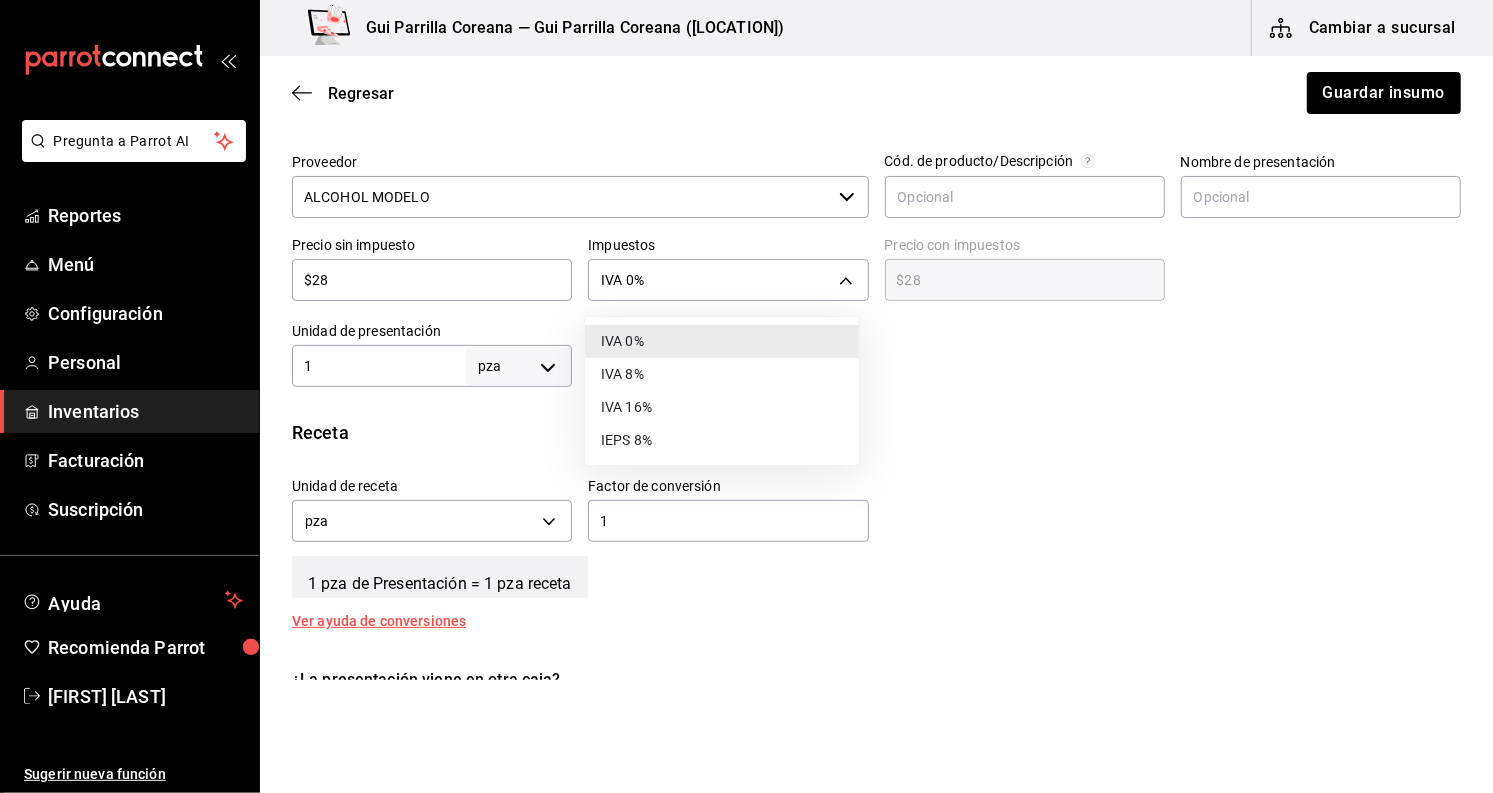click on "IVA 16%" at bounding box center [722, 407] 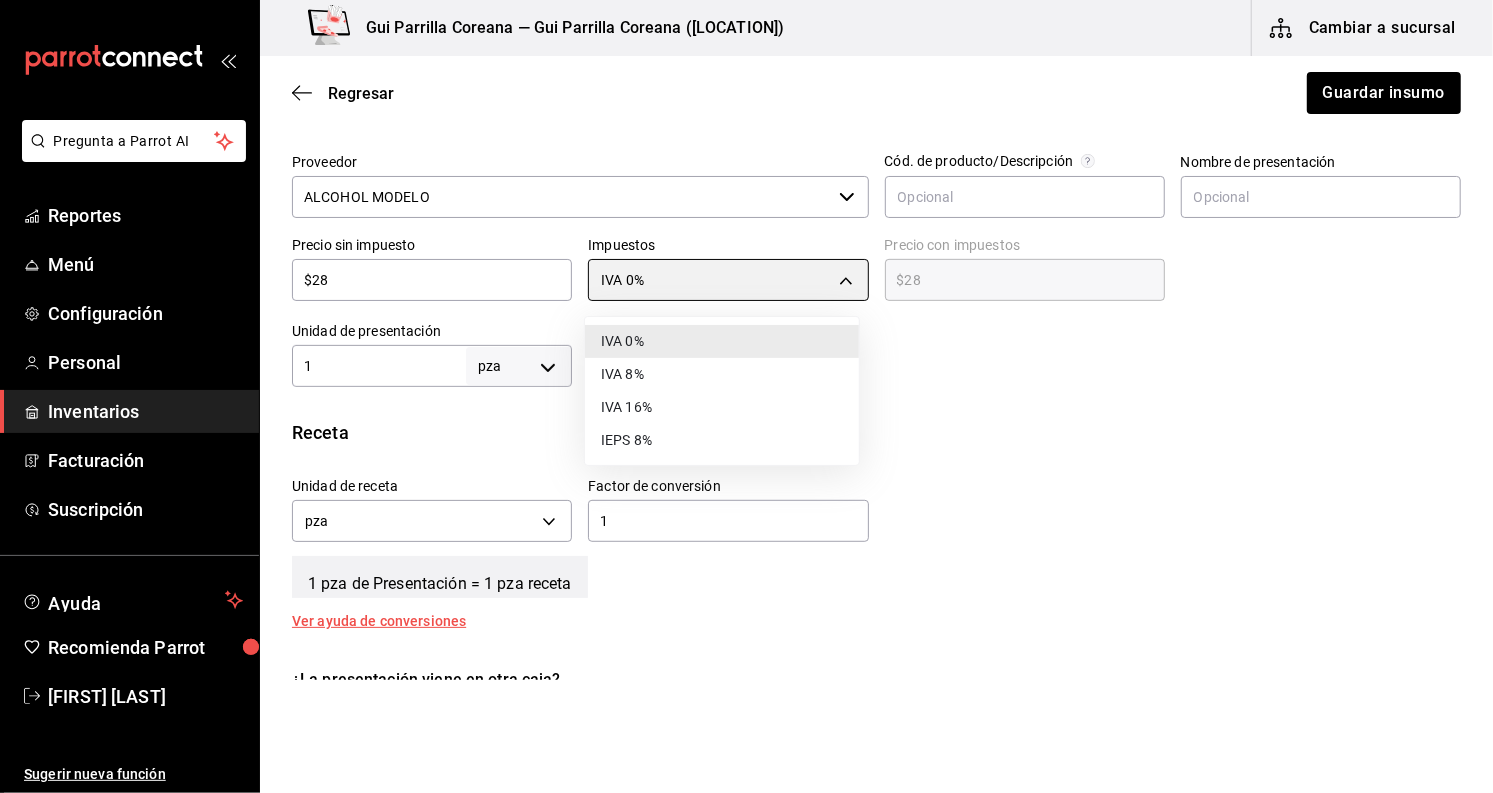 type on "IVA_16" 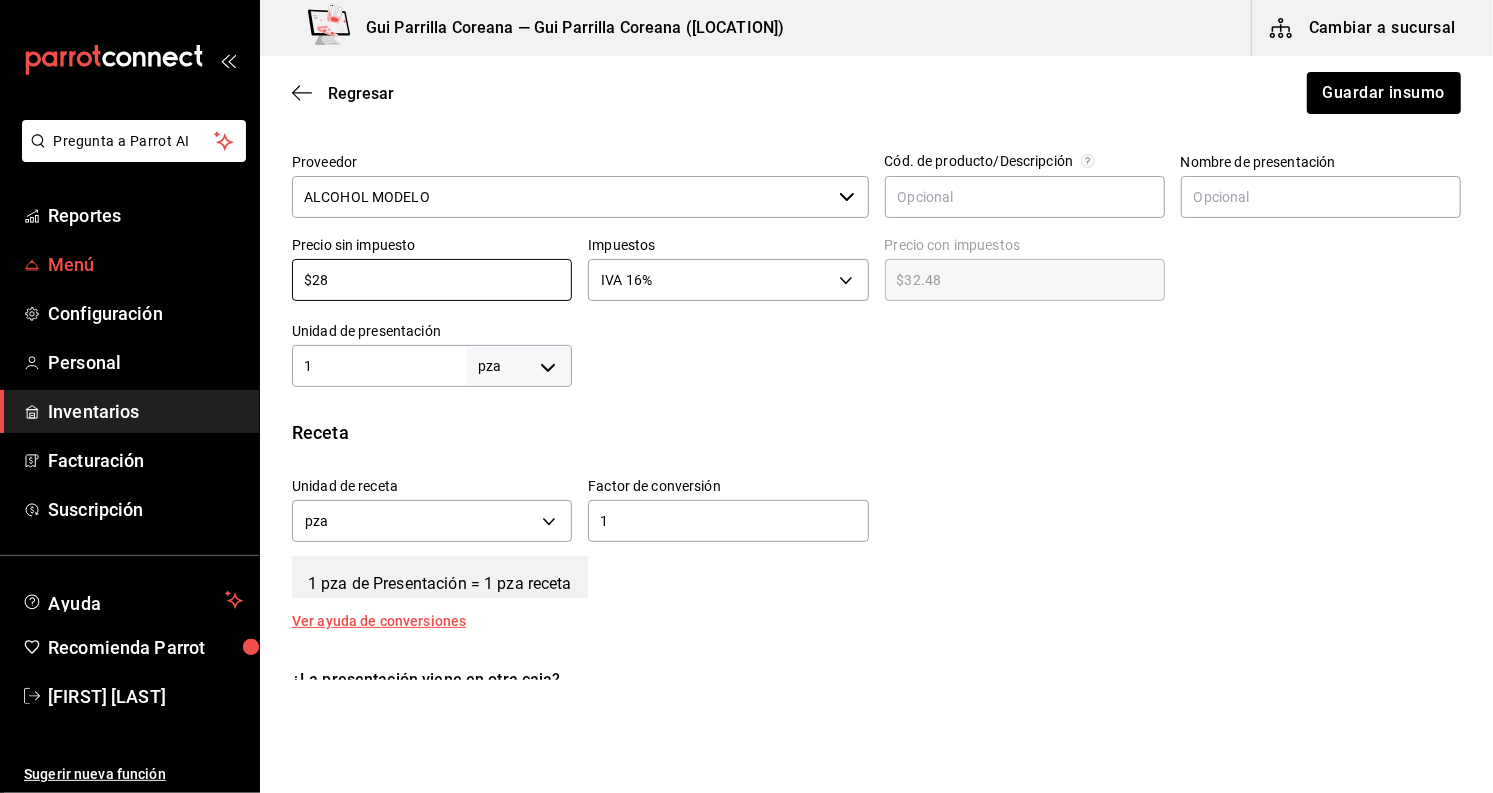 drag, startPoint x: 291, startPoint y: 275, endPoint x: 143, endPoint y: 266, distance: 148.27339 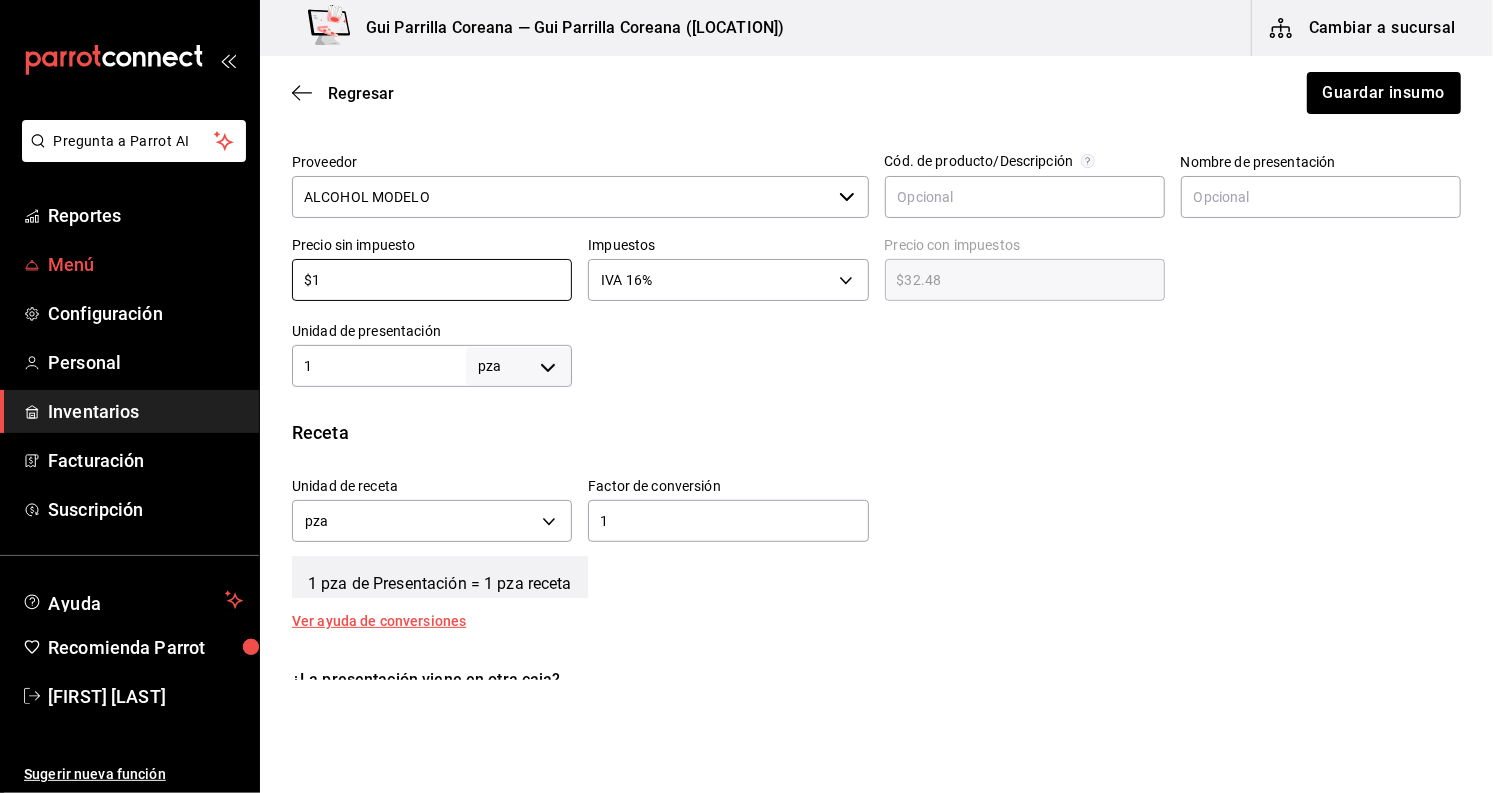 type on "$1.16" 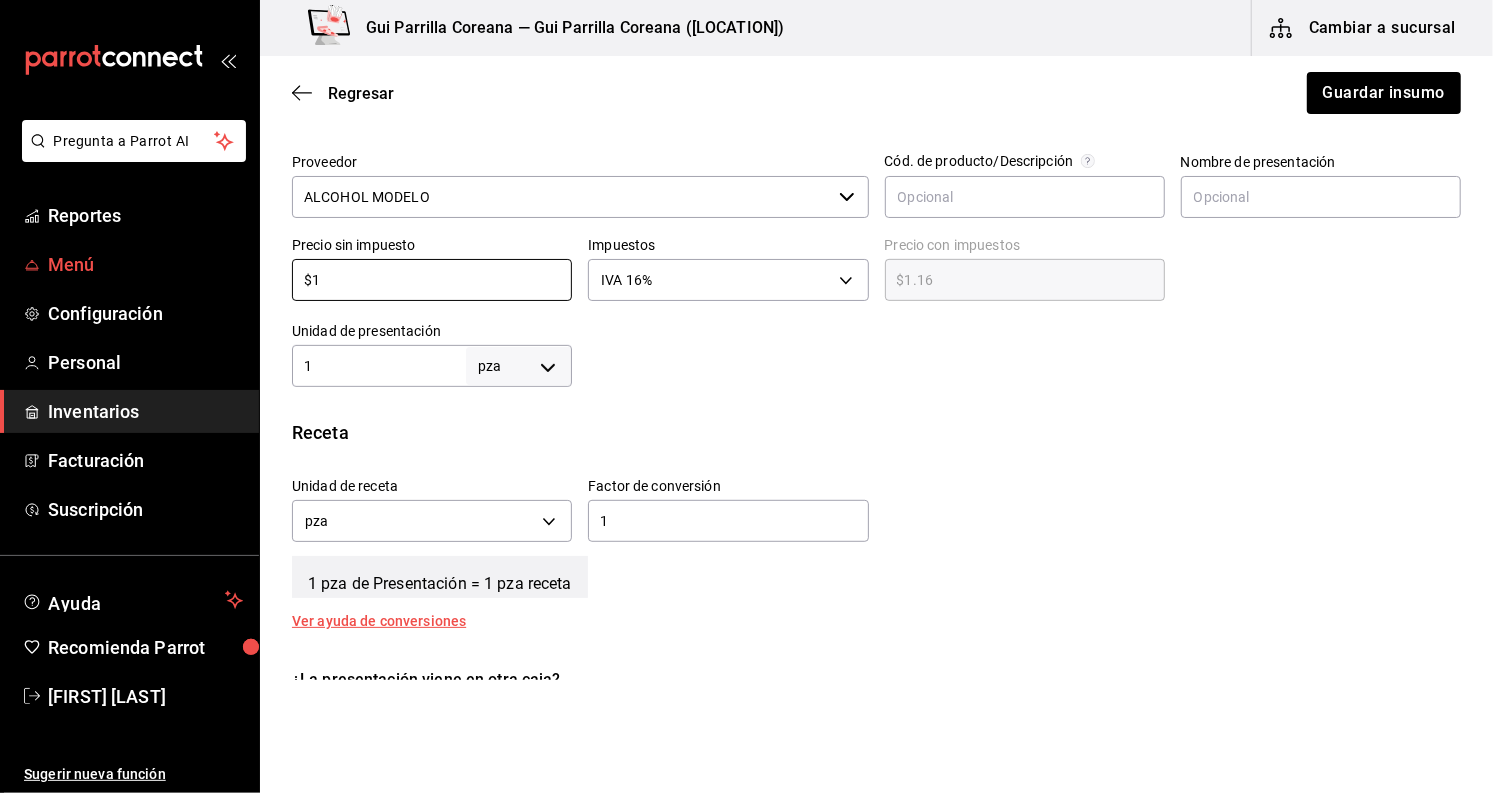 type on "$14" 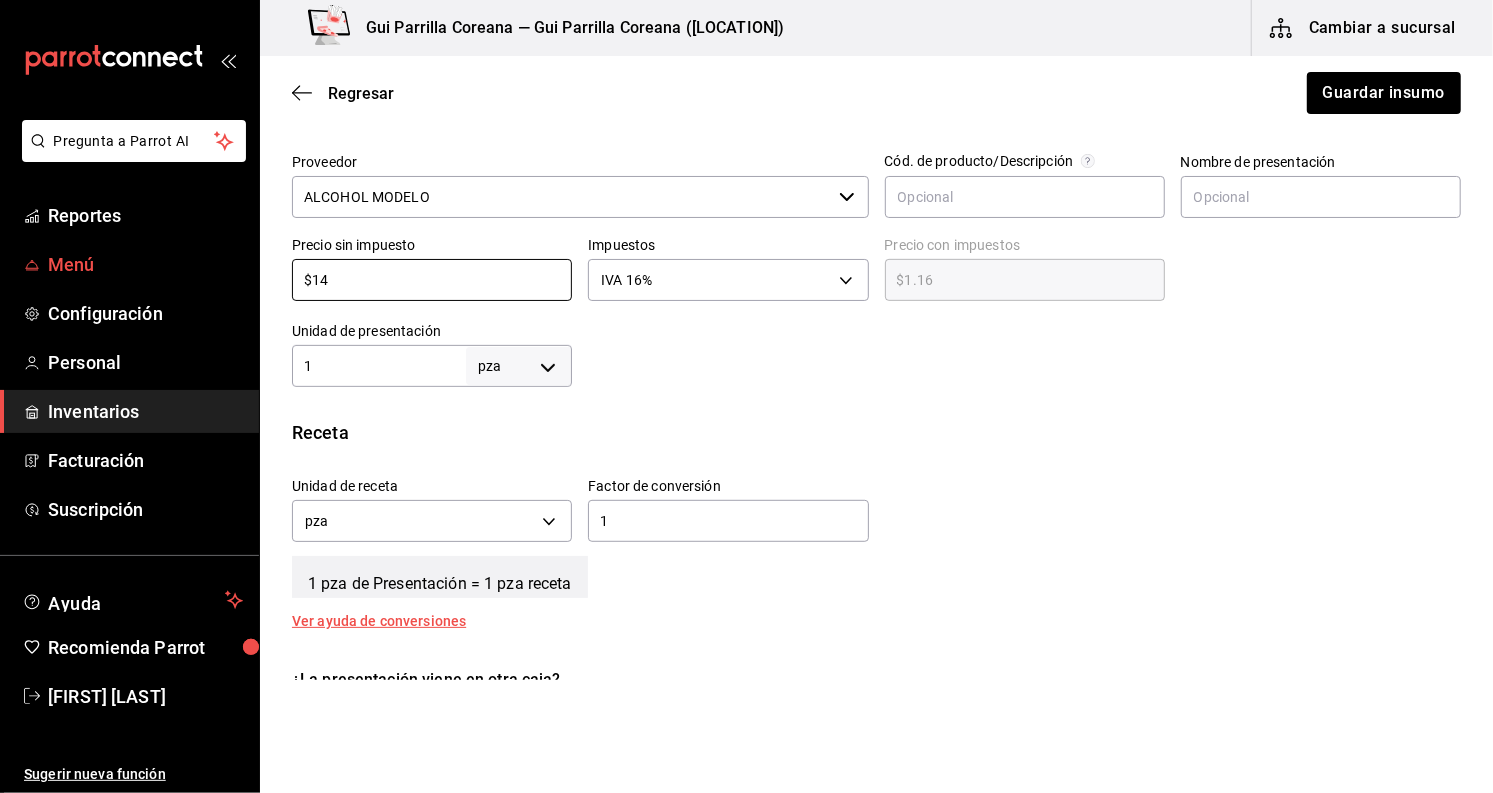 type on "$16.24" 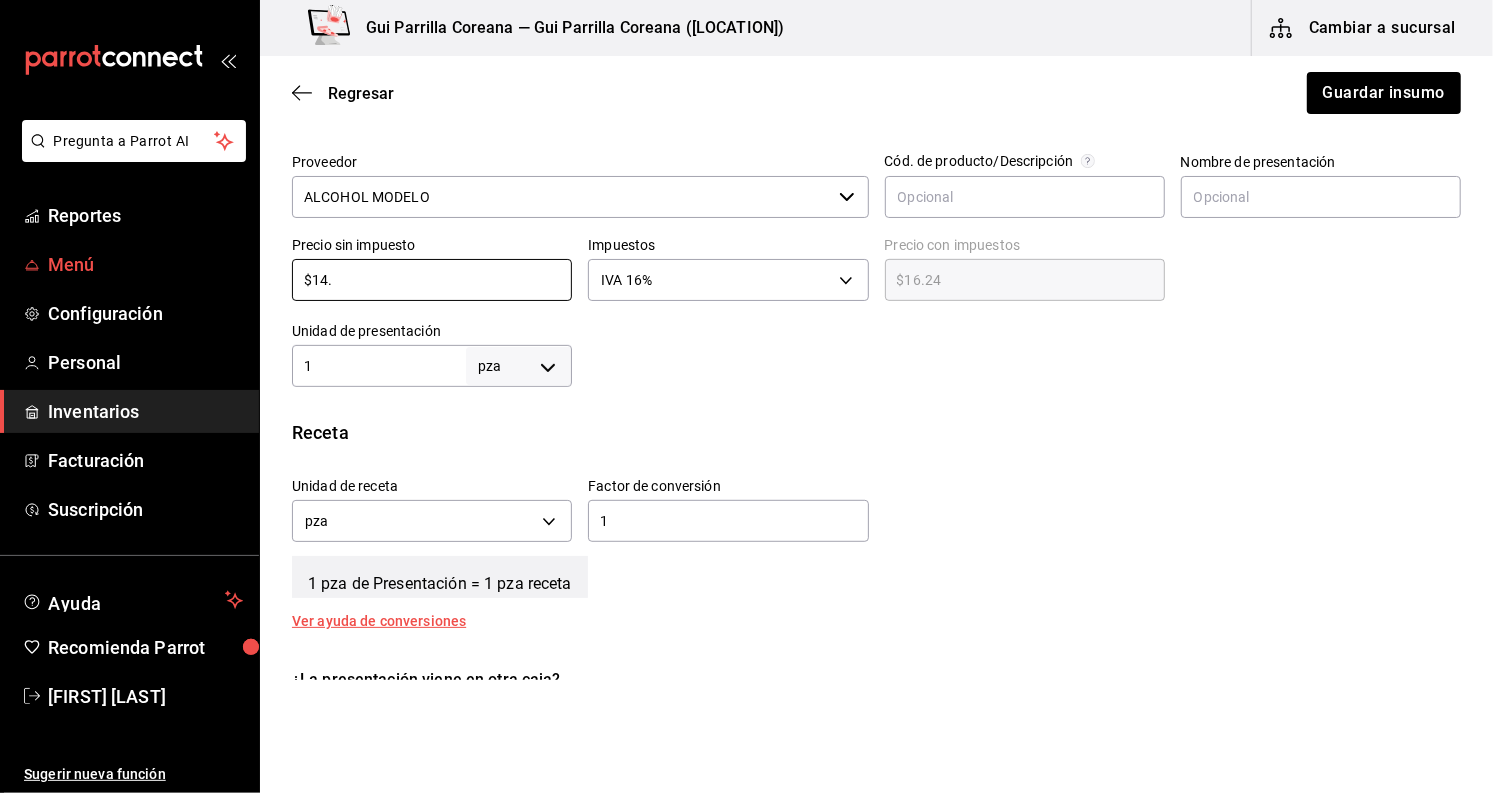type on "$14.5" 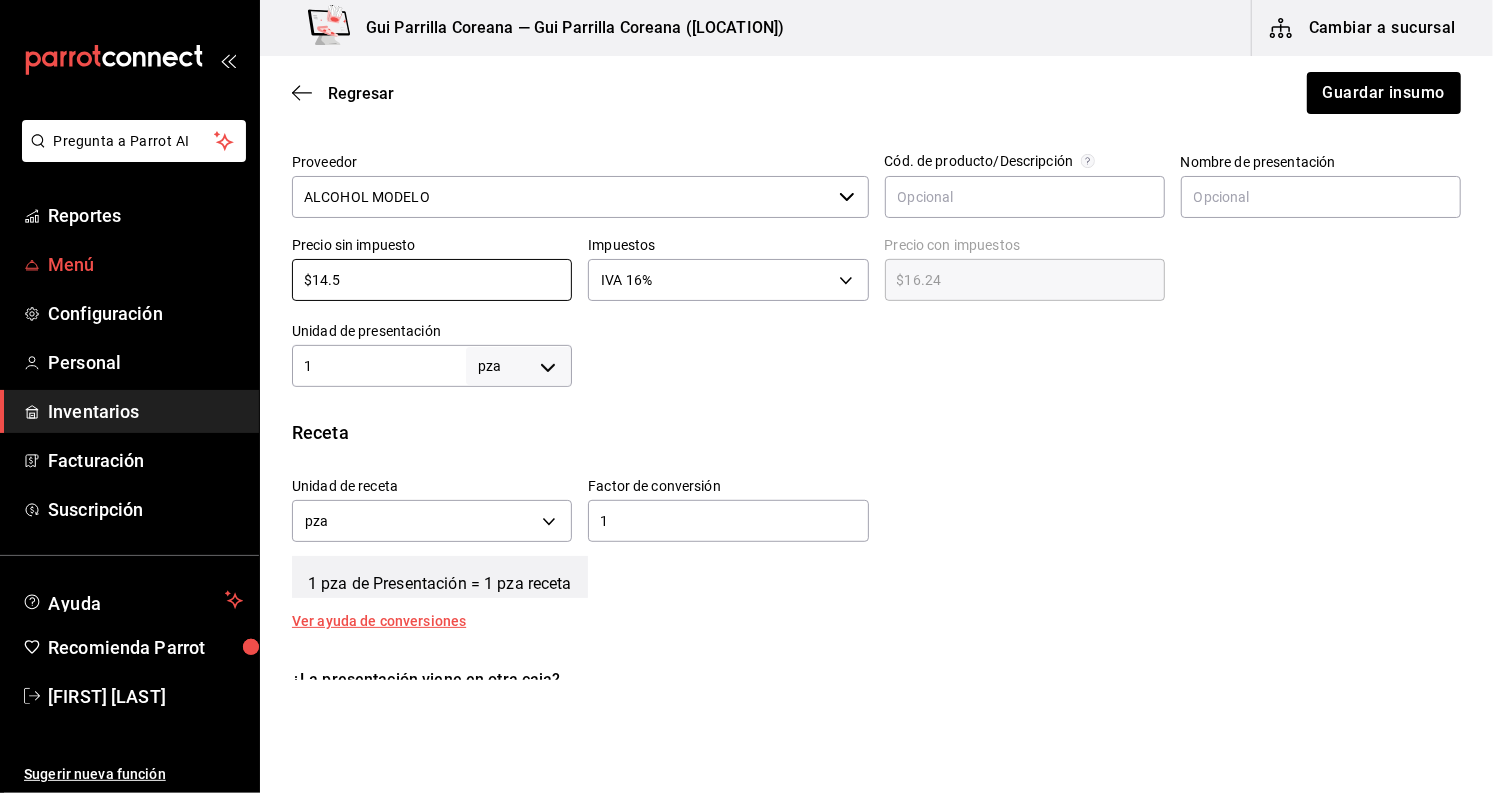 type on "$16.82" 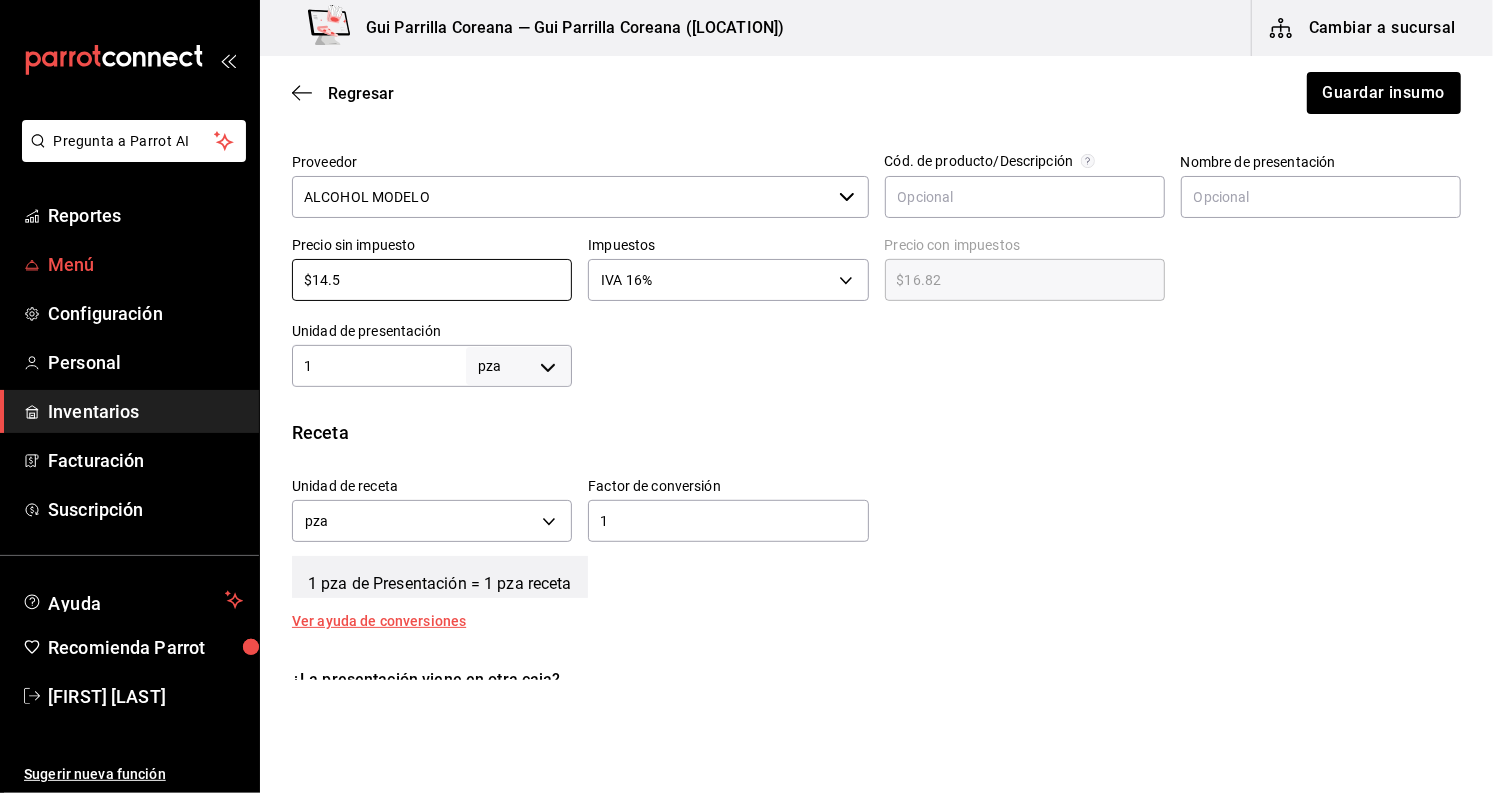 type on "$14.51" 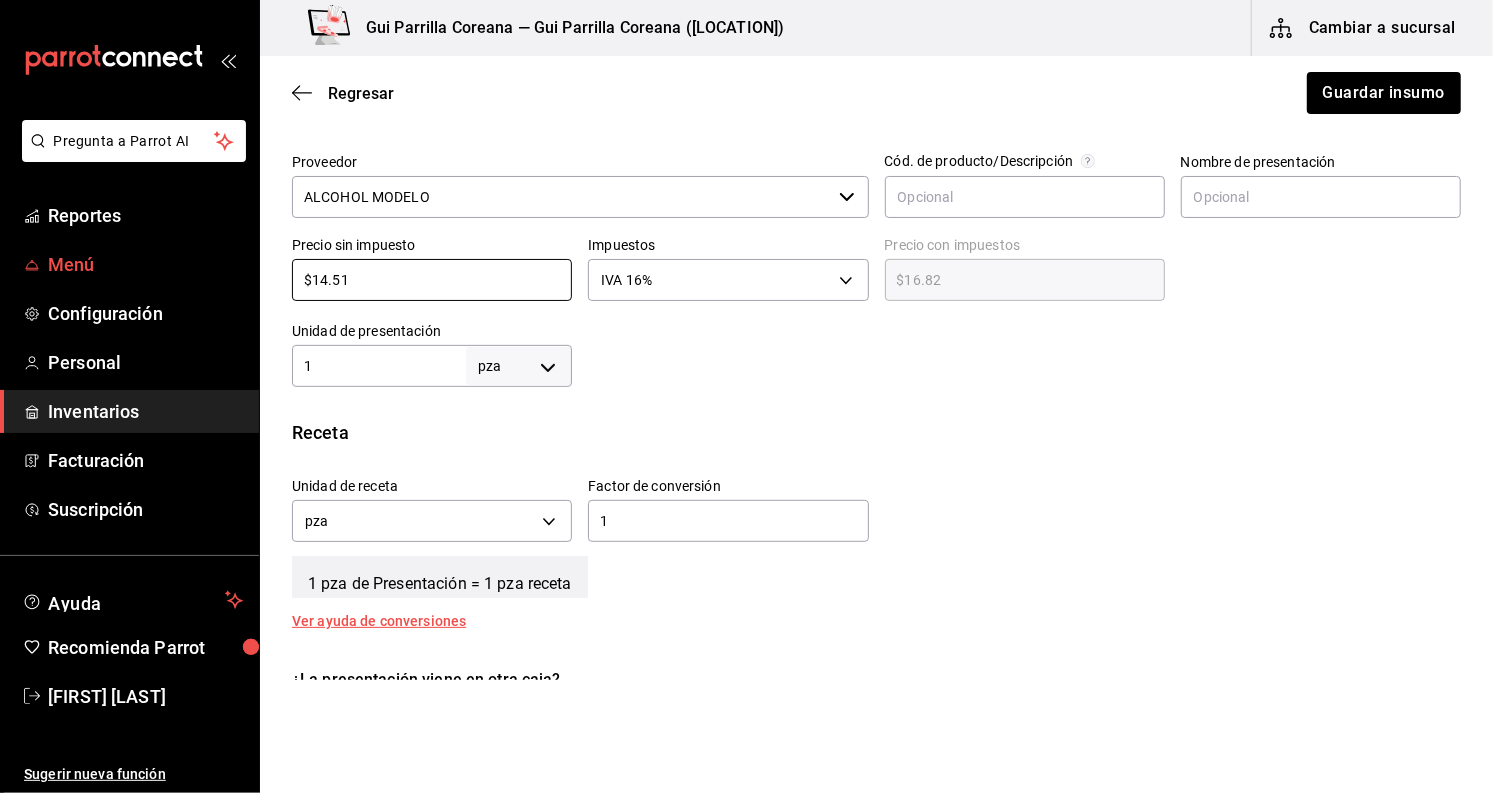 type on "$16.83" 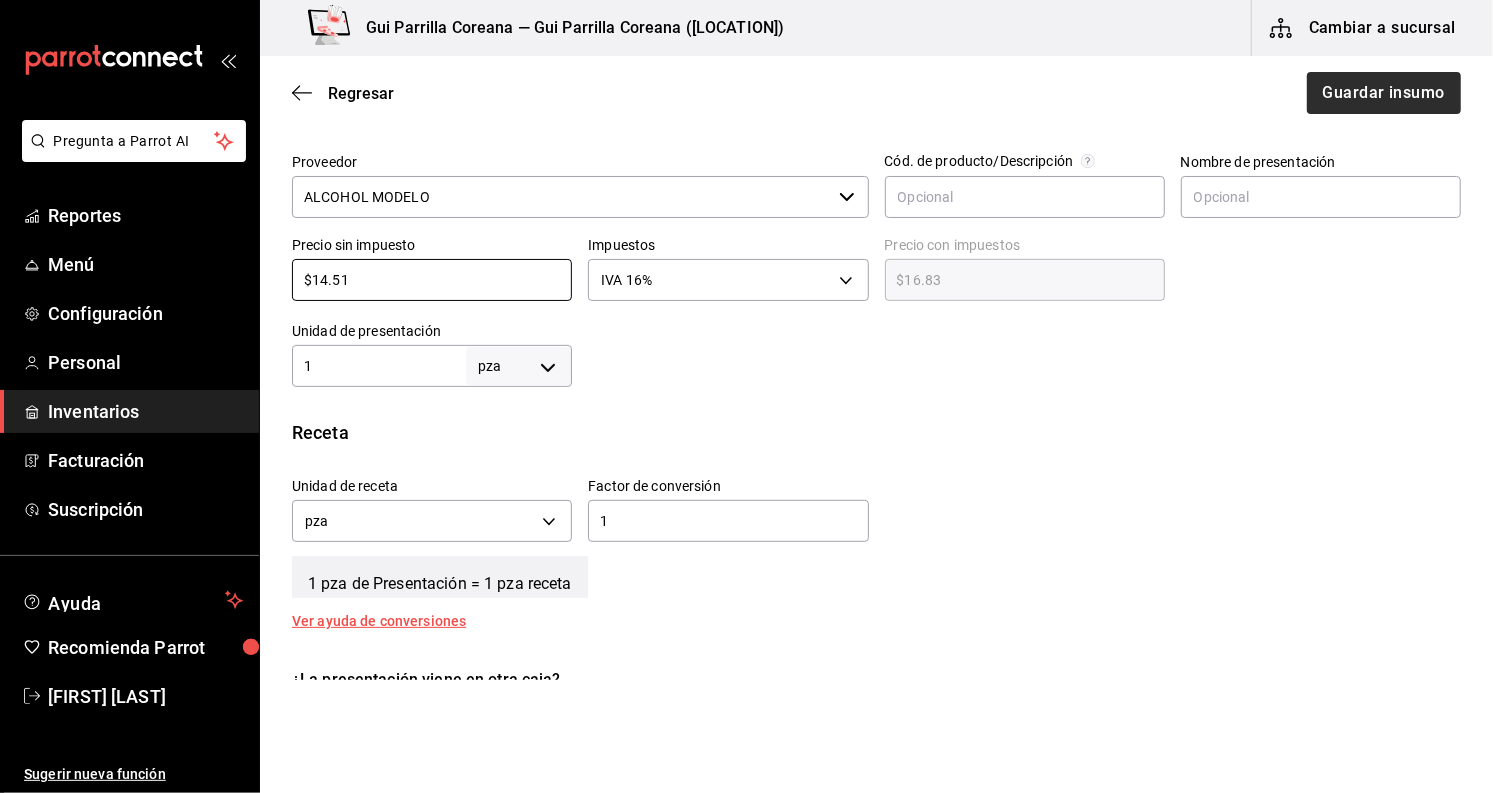 type on "$14.51" 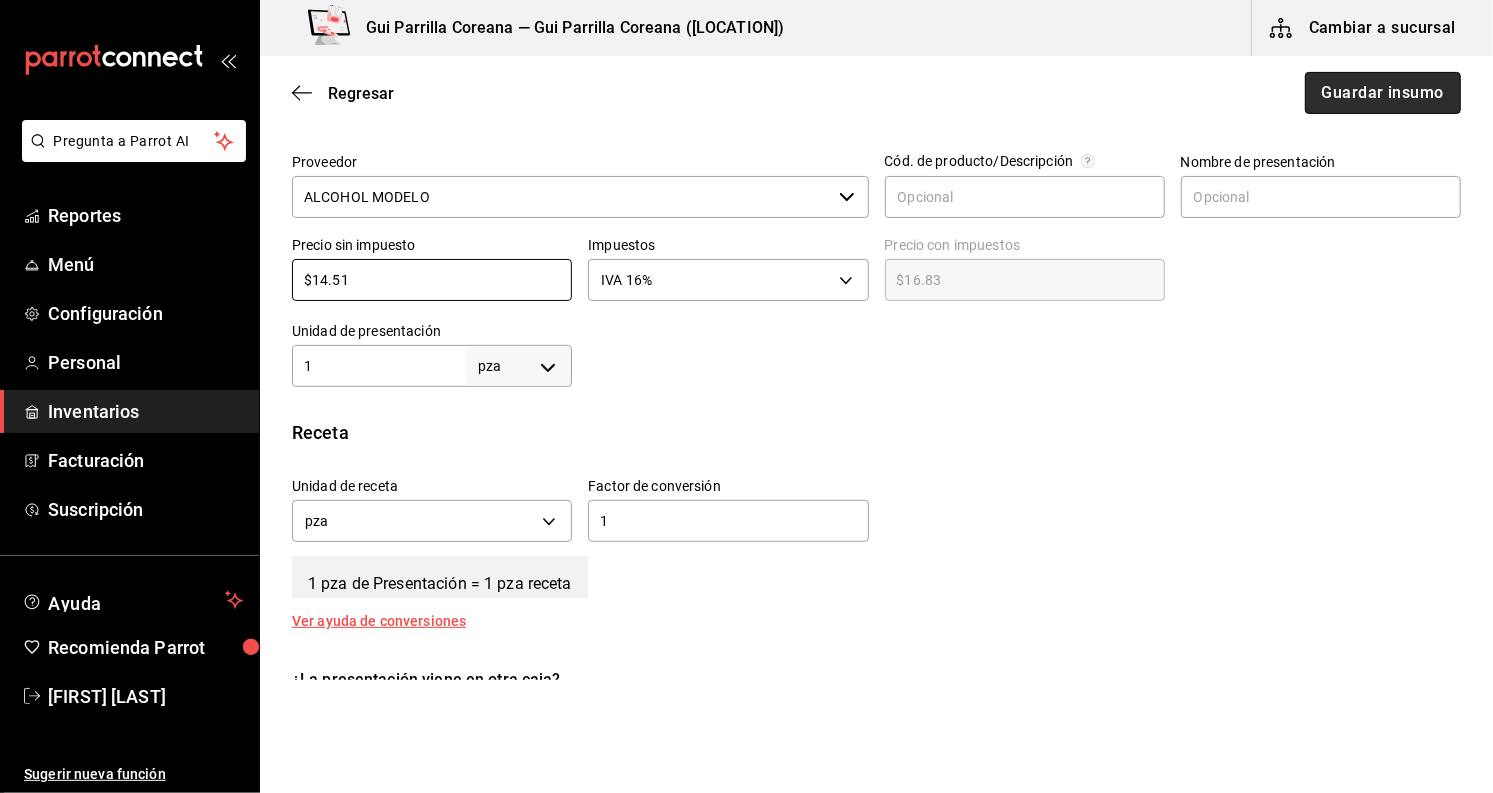 click on "Guardar insumo" at bounding box center (1383, 93) 